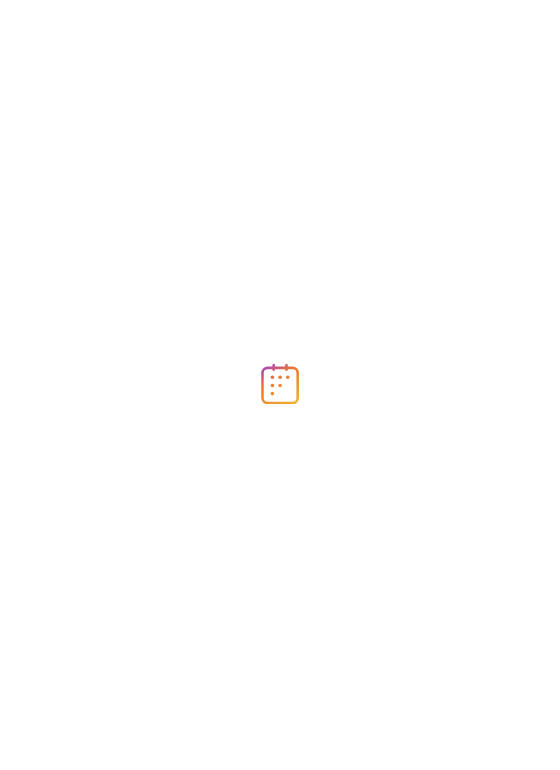scroll, scrollTop: 0, scrollLeft: 0, axis: both 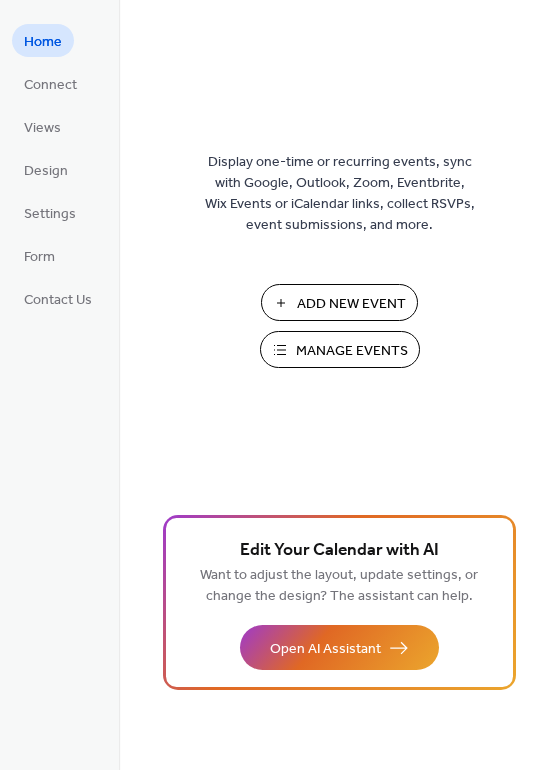click on "Add New Event" at bounding box center (351, 304) 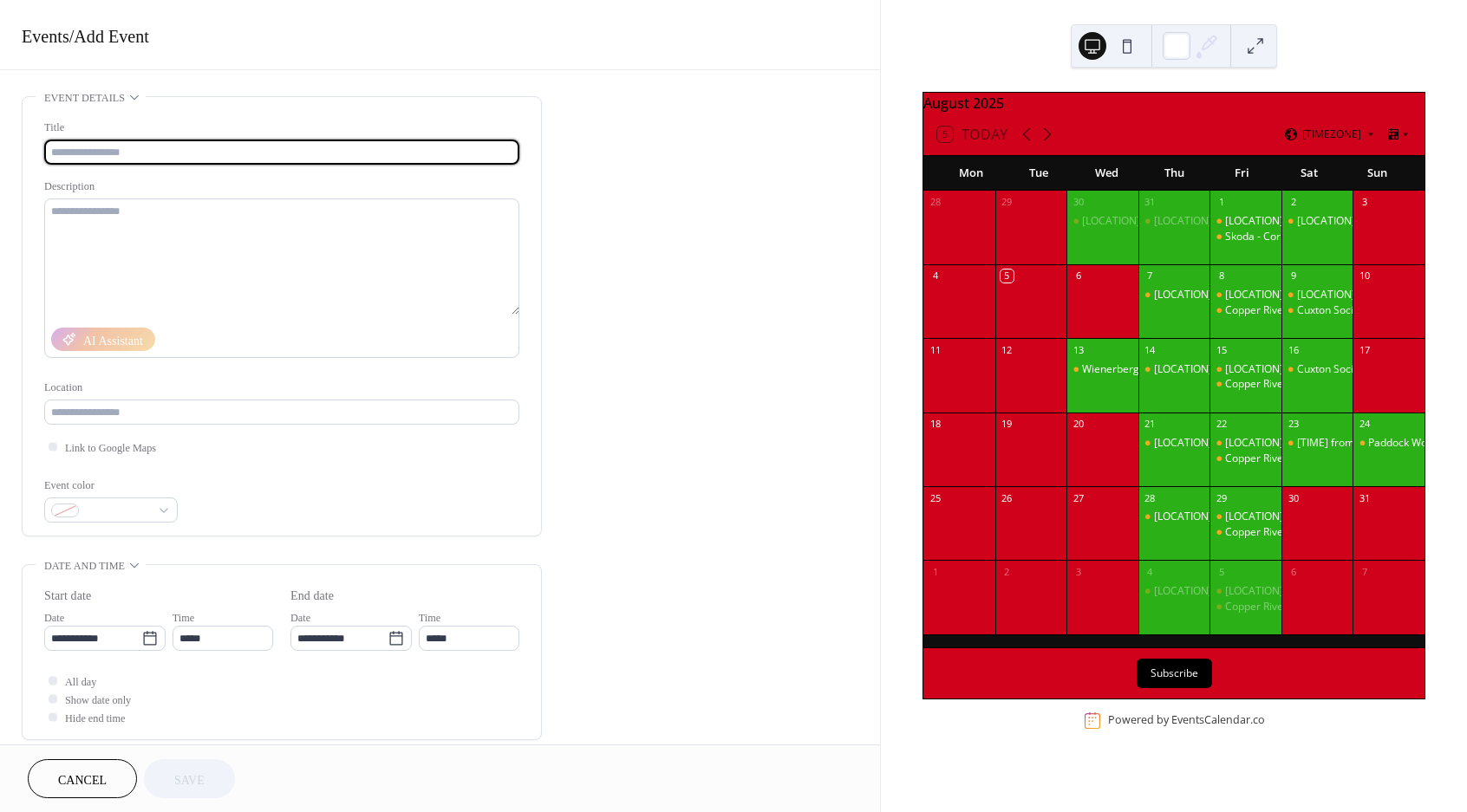scroll, scrollTop: 0, scrollLeft: 0, axis: both 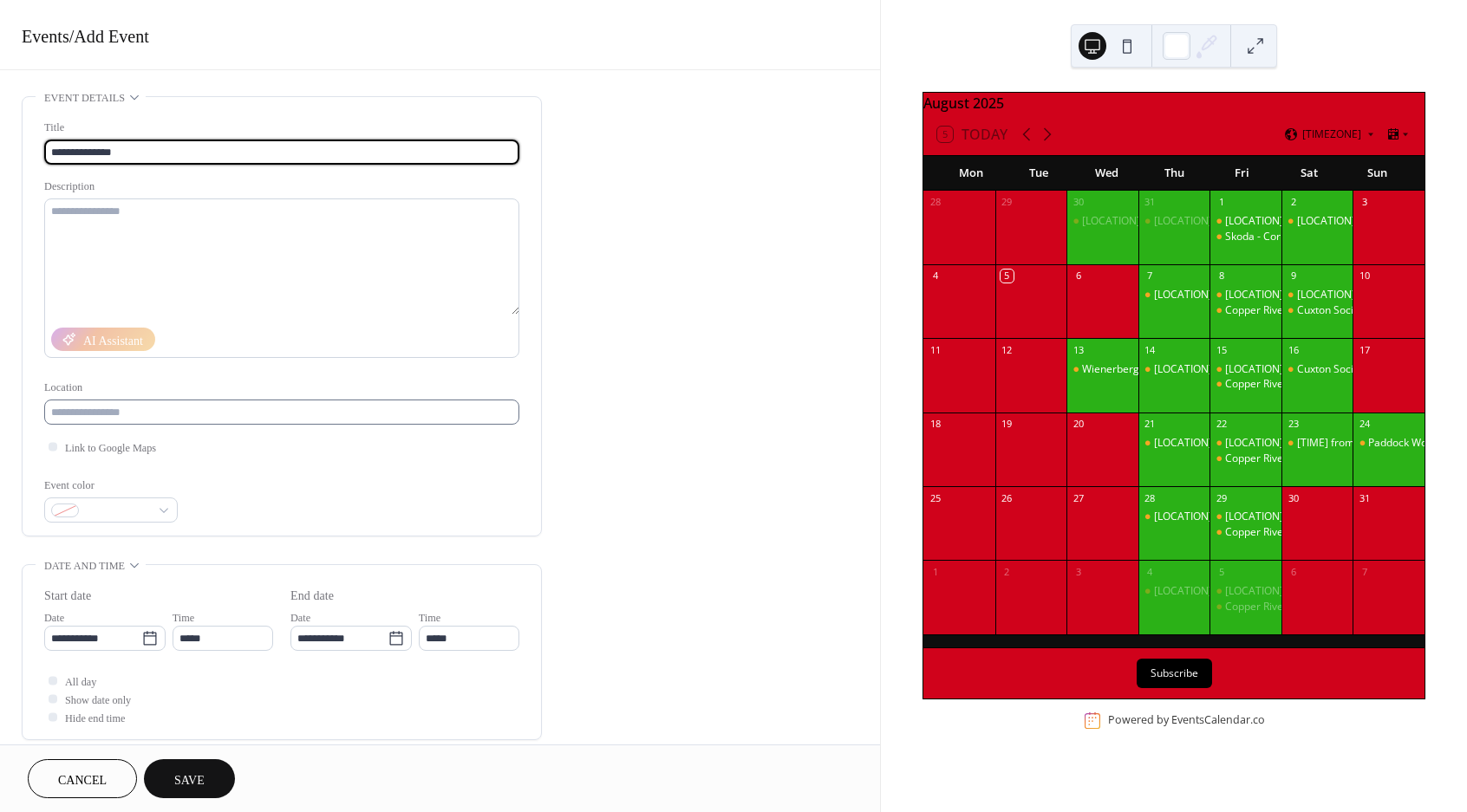 type on "**********" 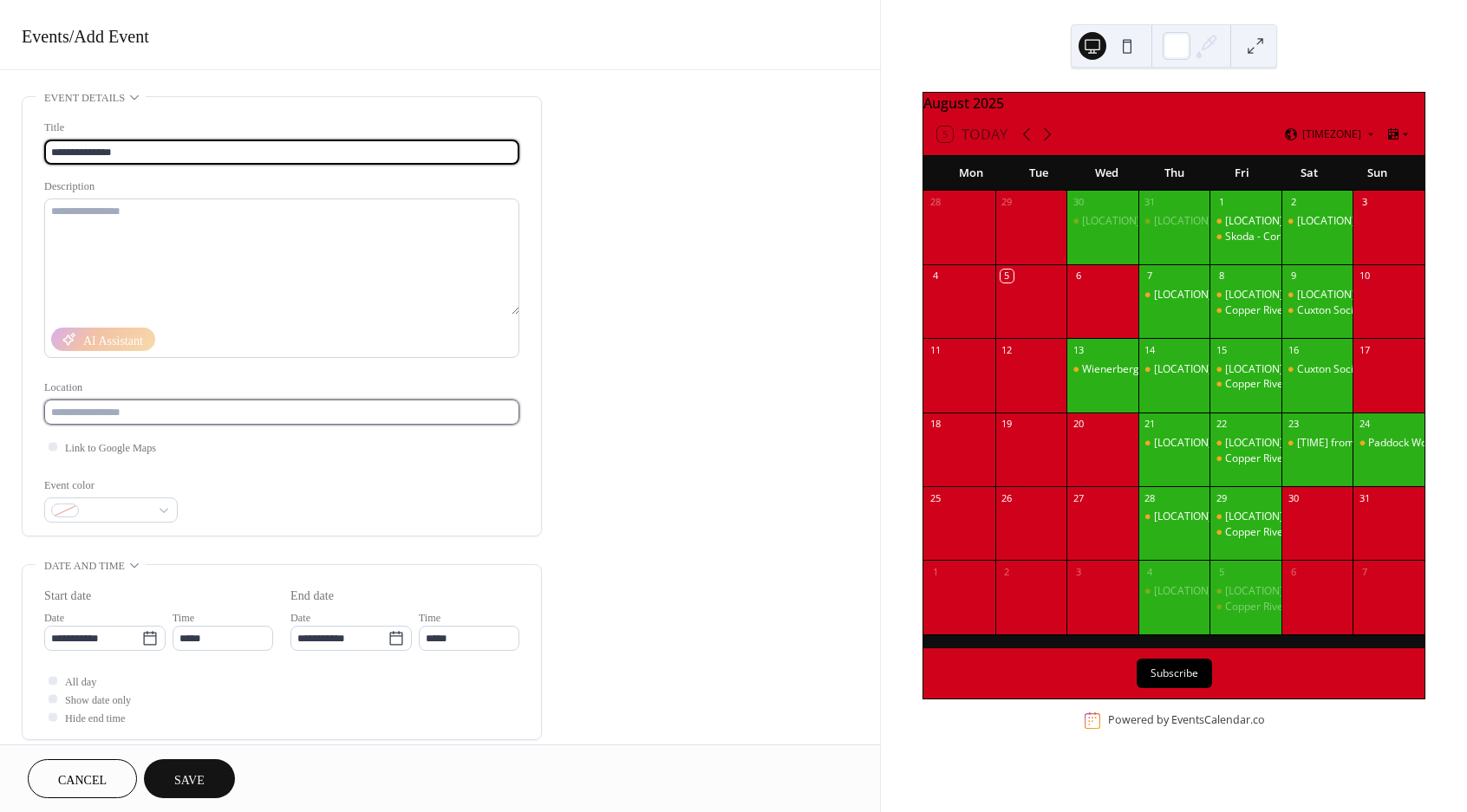 click at bounding box center [282, 412] 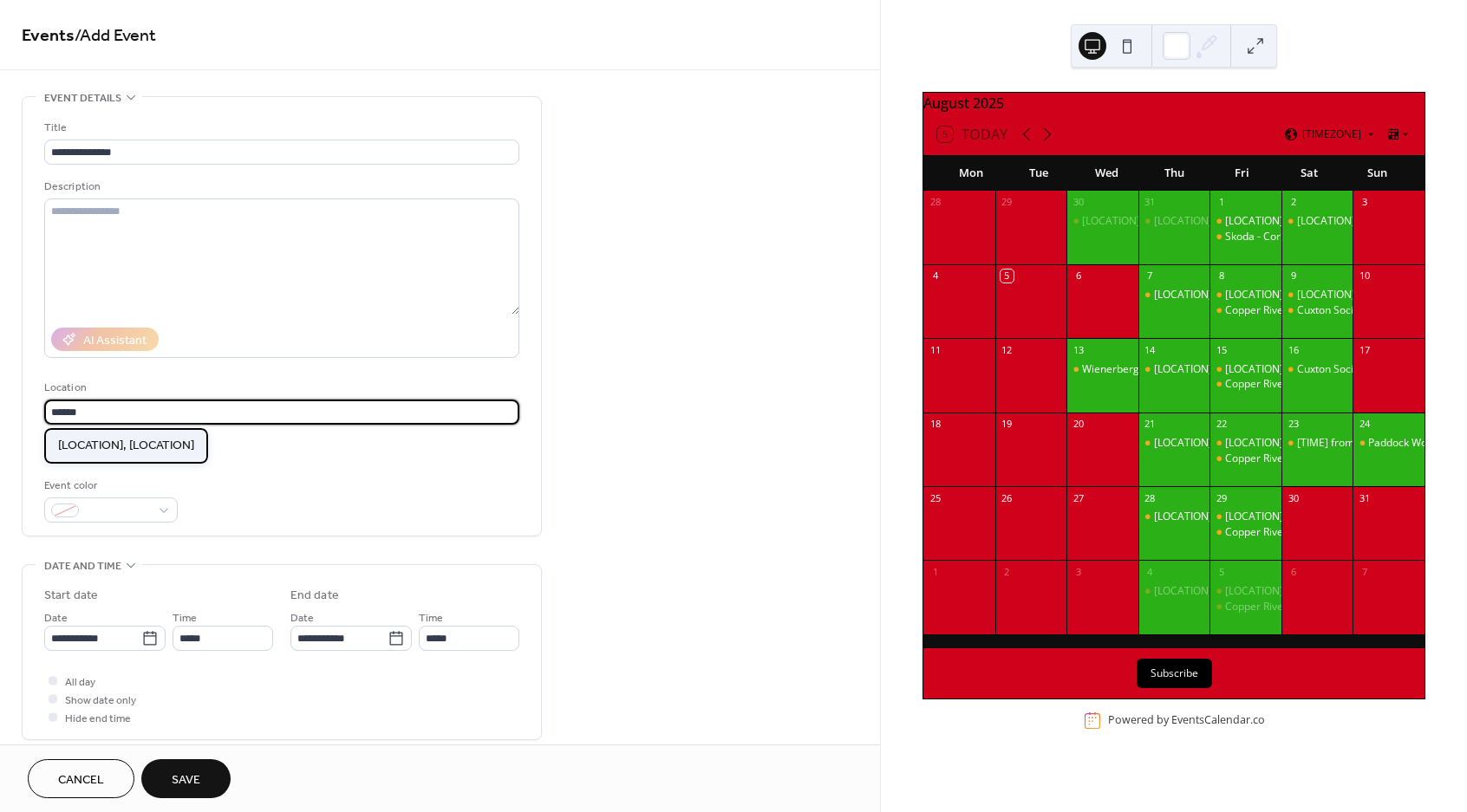 click on "[LOCATION], [LOCATION]" at bounding box center [126, 445] 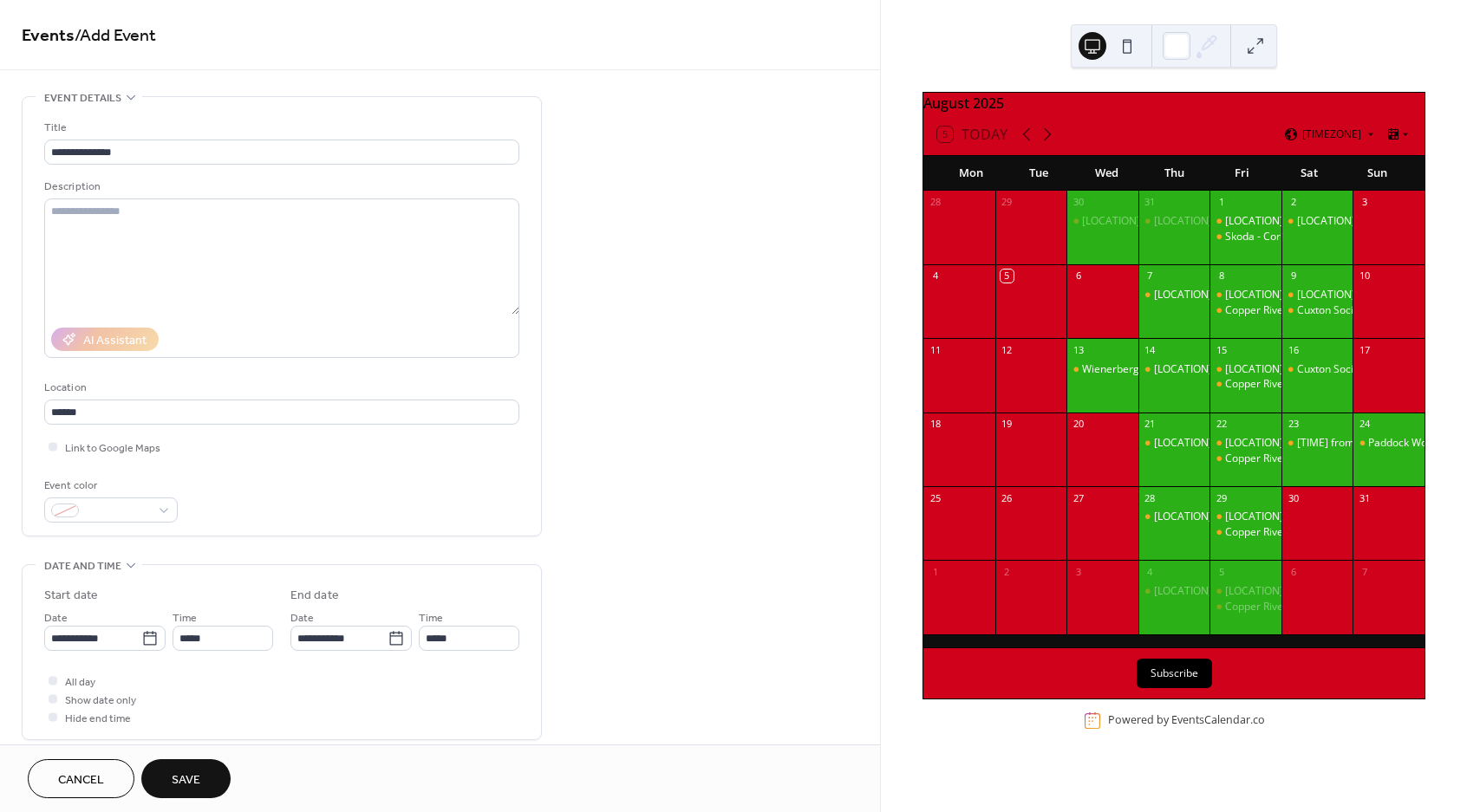 type on "**********" 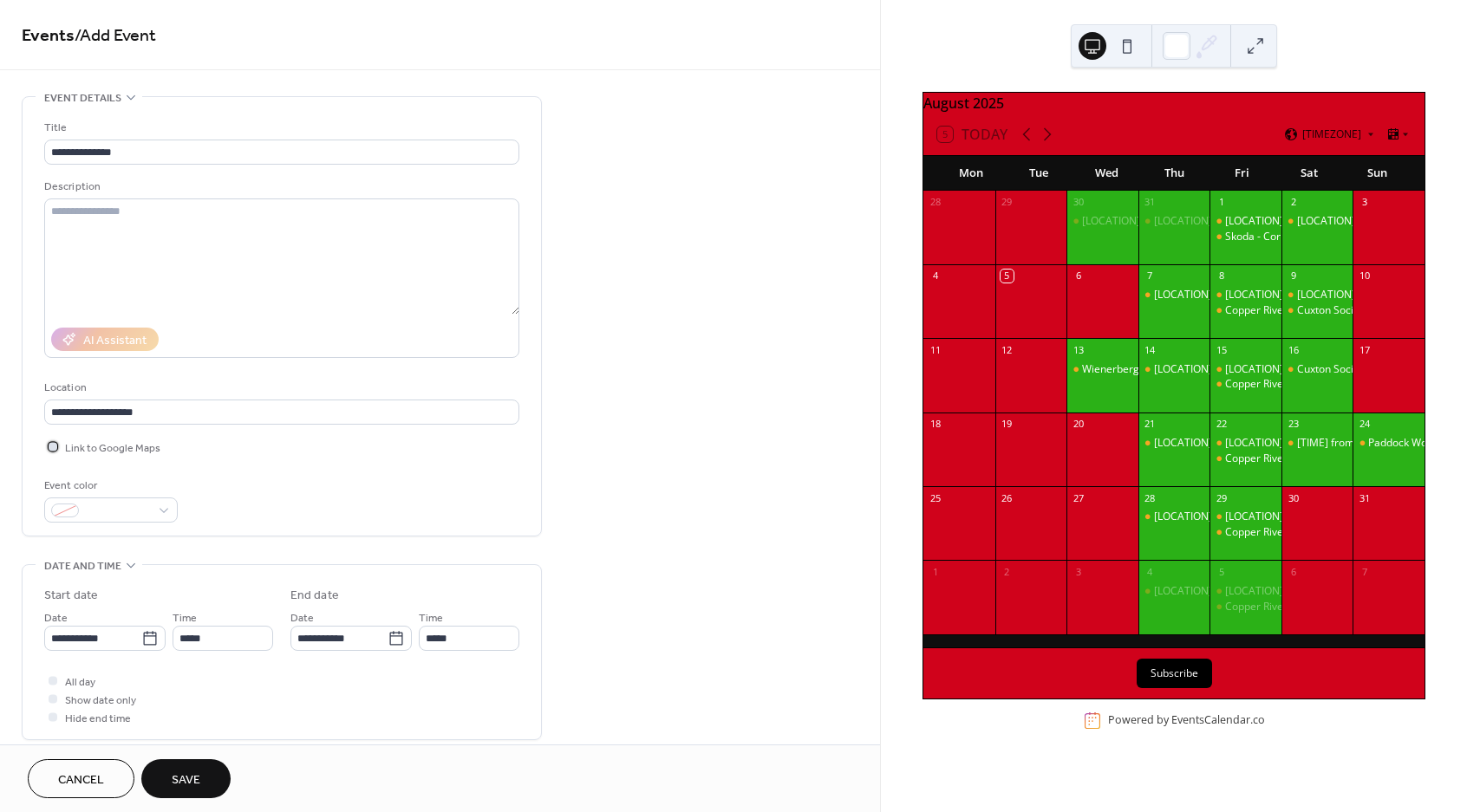 click at bounding box center (53, 446) 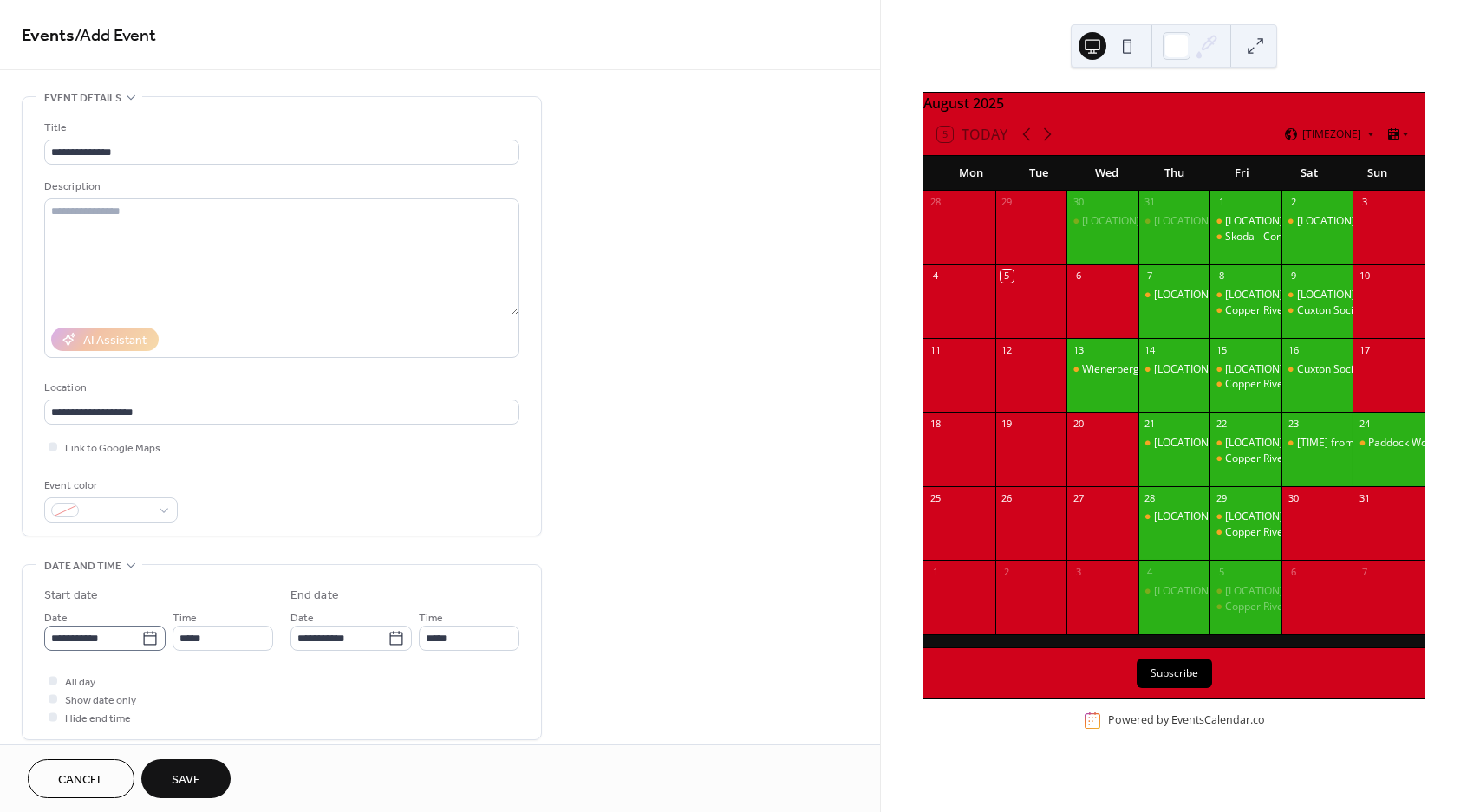 click 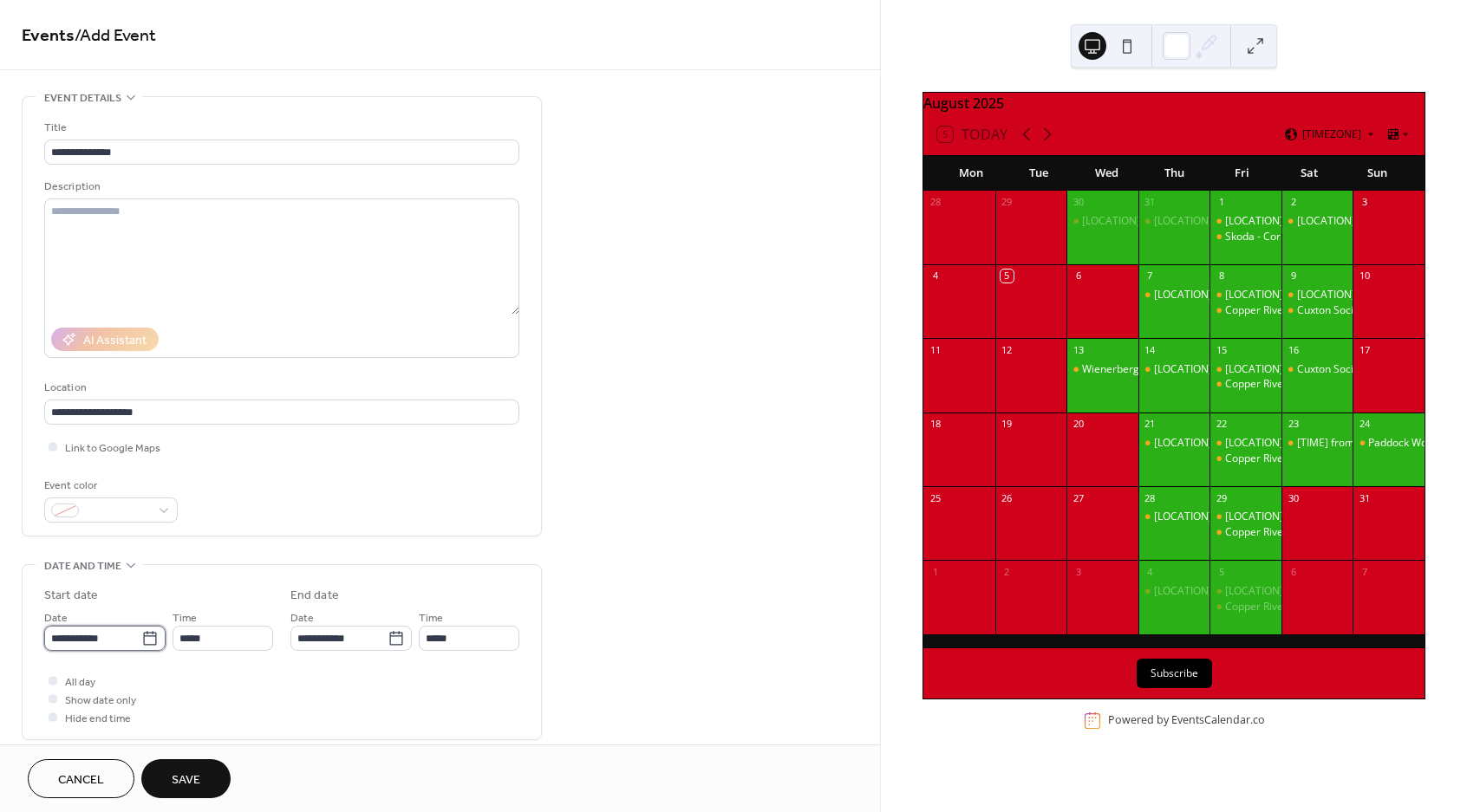 click on "**********" at bounding box center [93, 638] 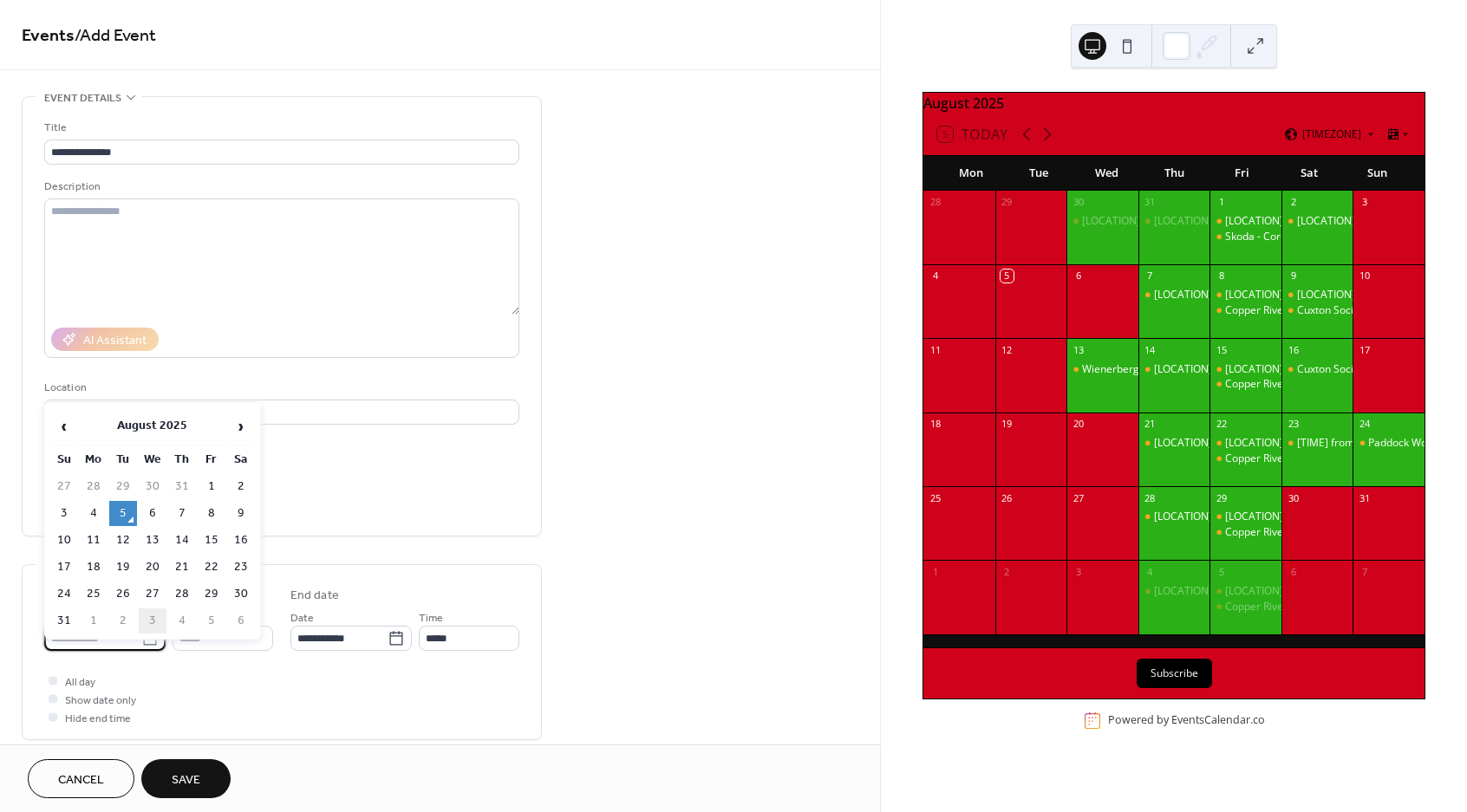 click on "3" at bounding box center [153, 620] 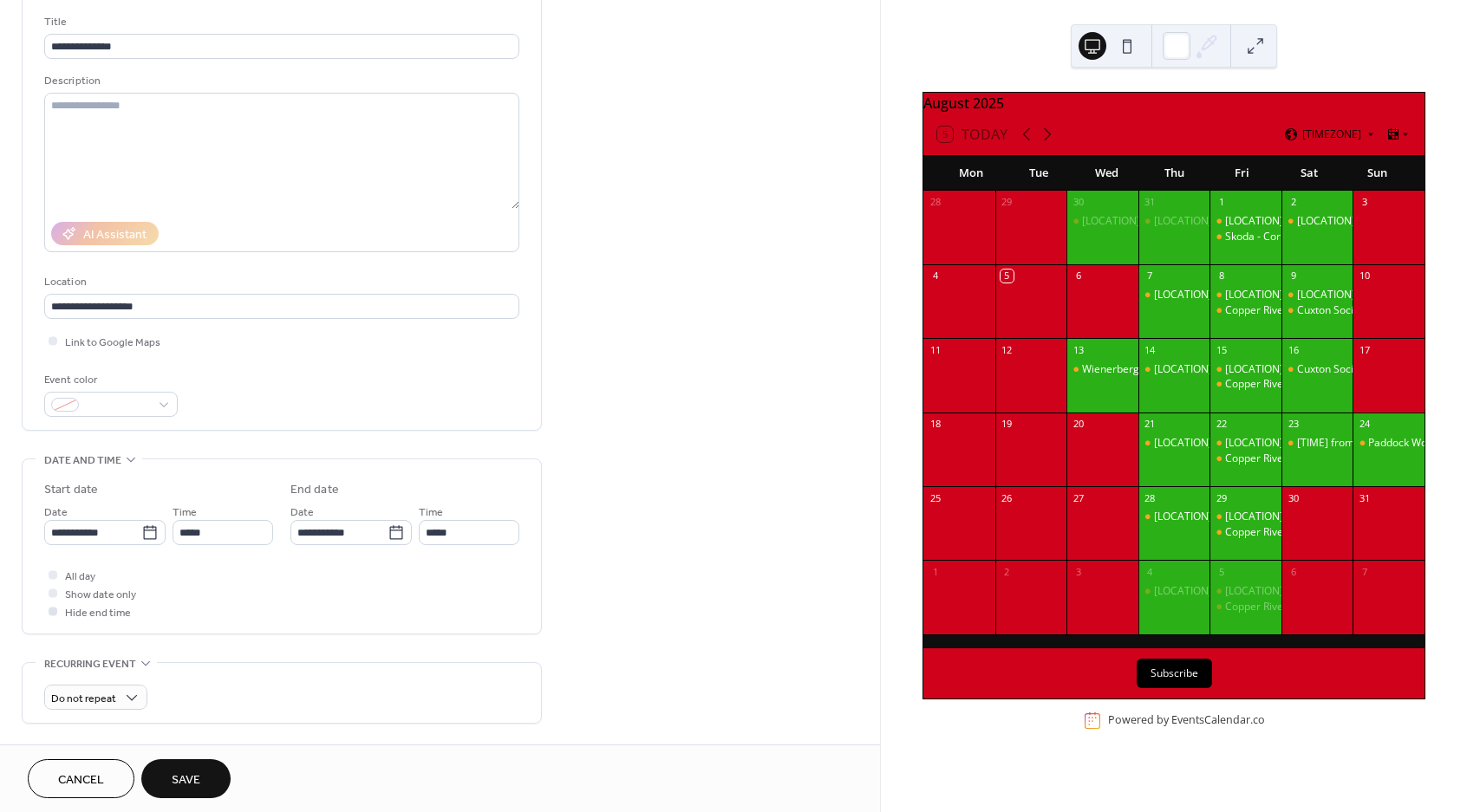 scroll, scrollTop: 107, scrollLeft: 0, axis: vertical 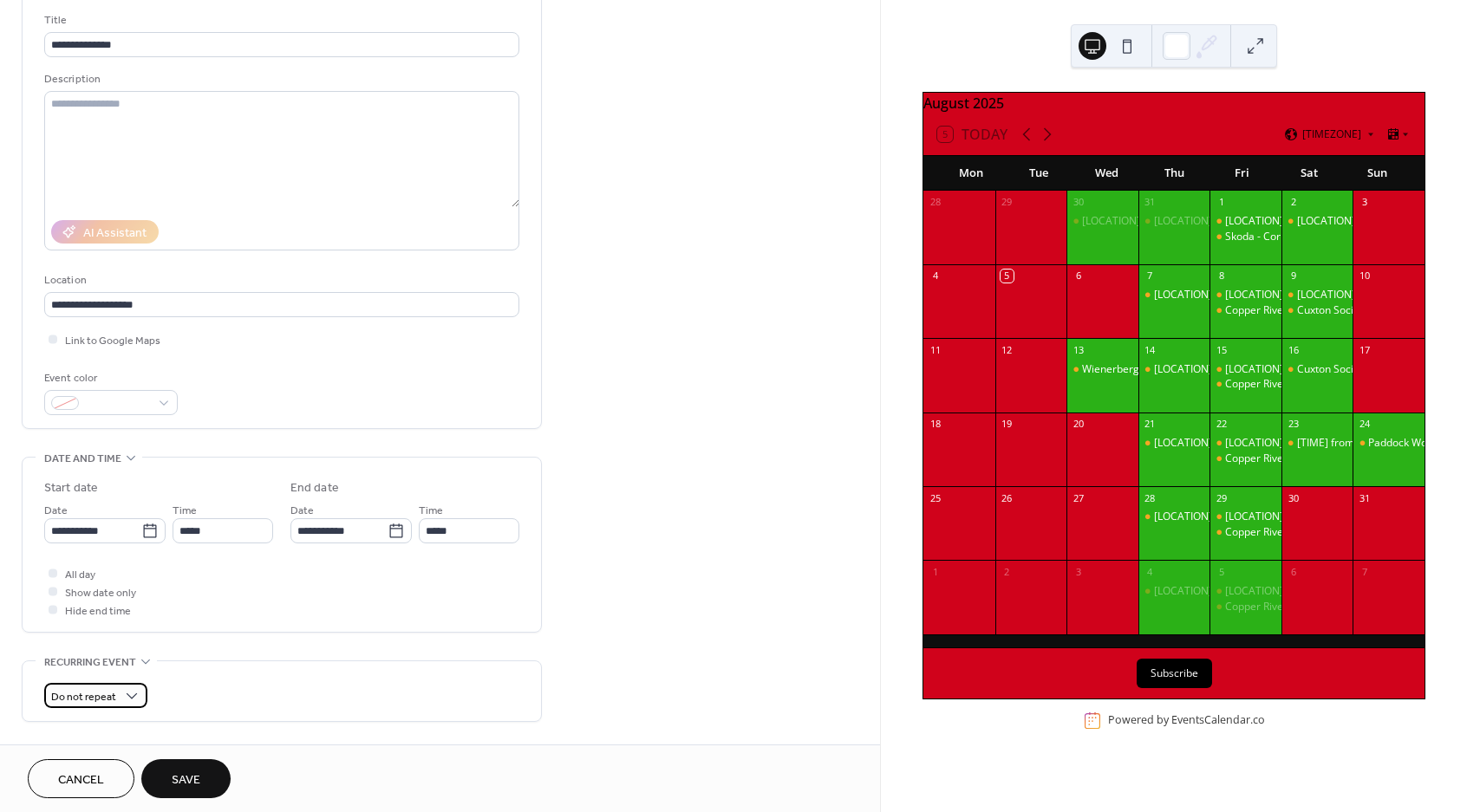 click on "Do not repeat" at bounding box center (83, 697) 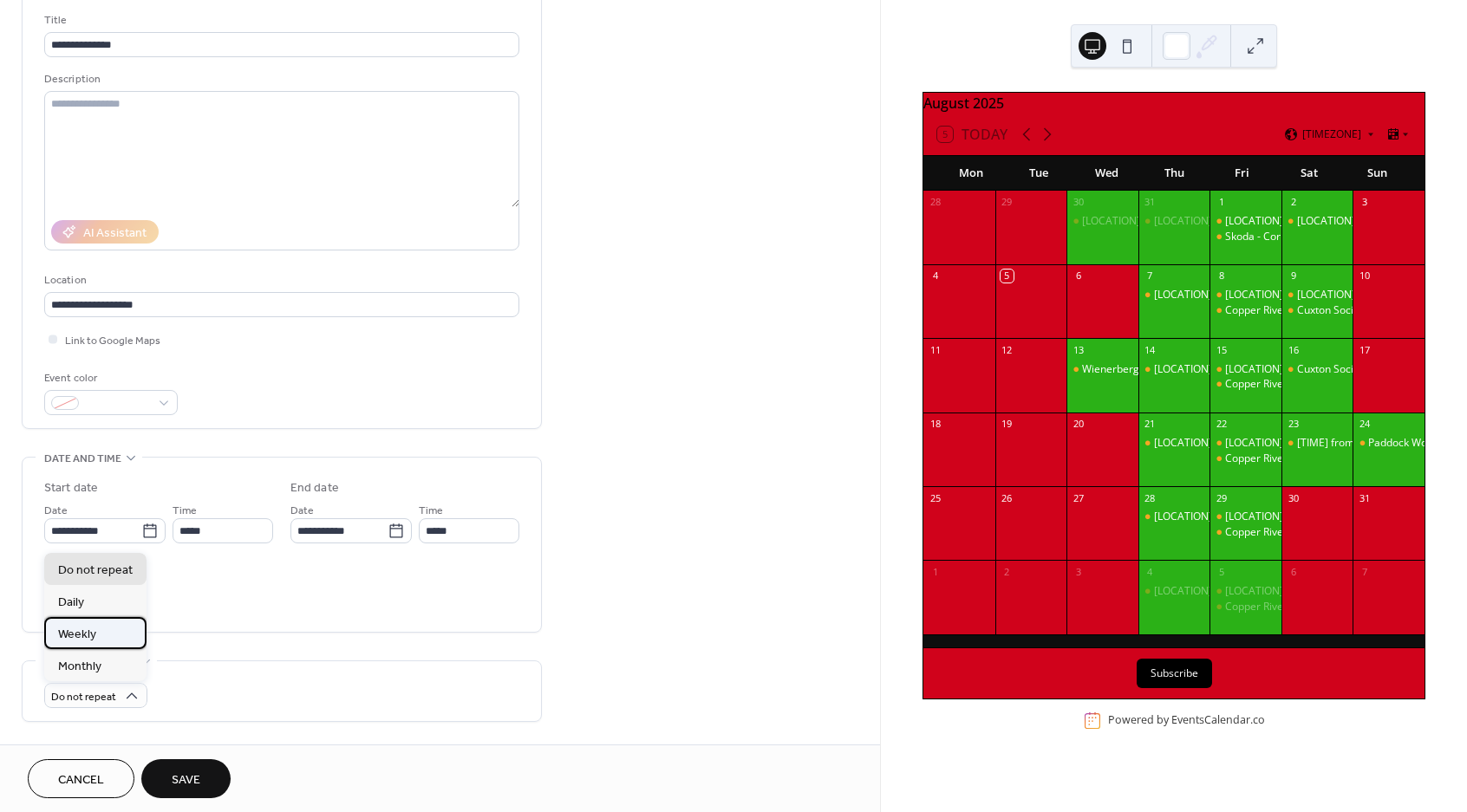 click on "Weekly" at bounding box center [95, 633] 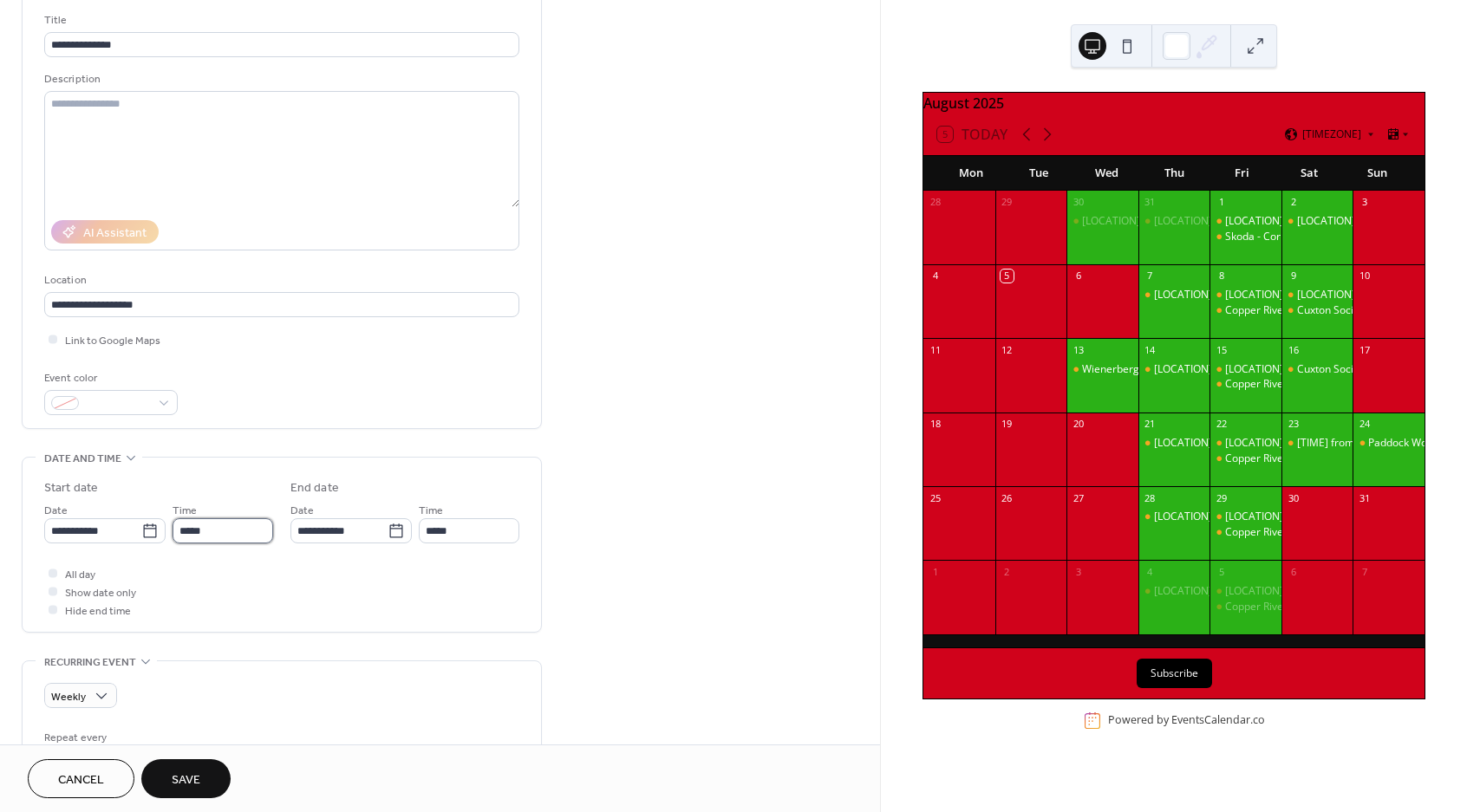 click on "*****" at bounding box center [223, 530] 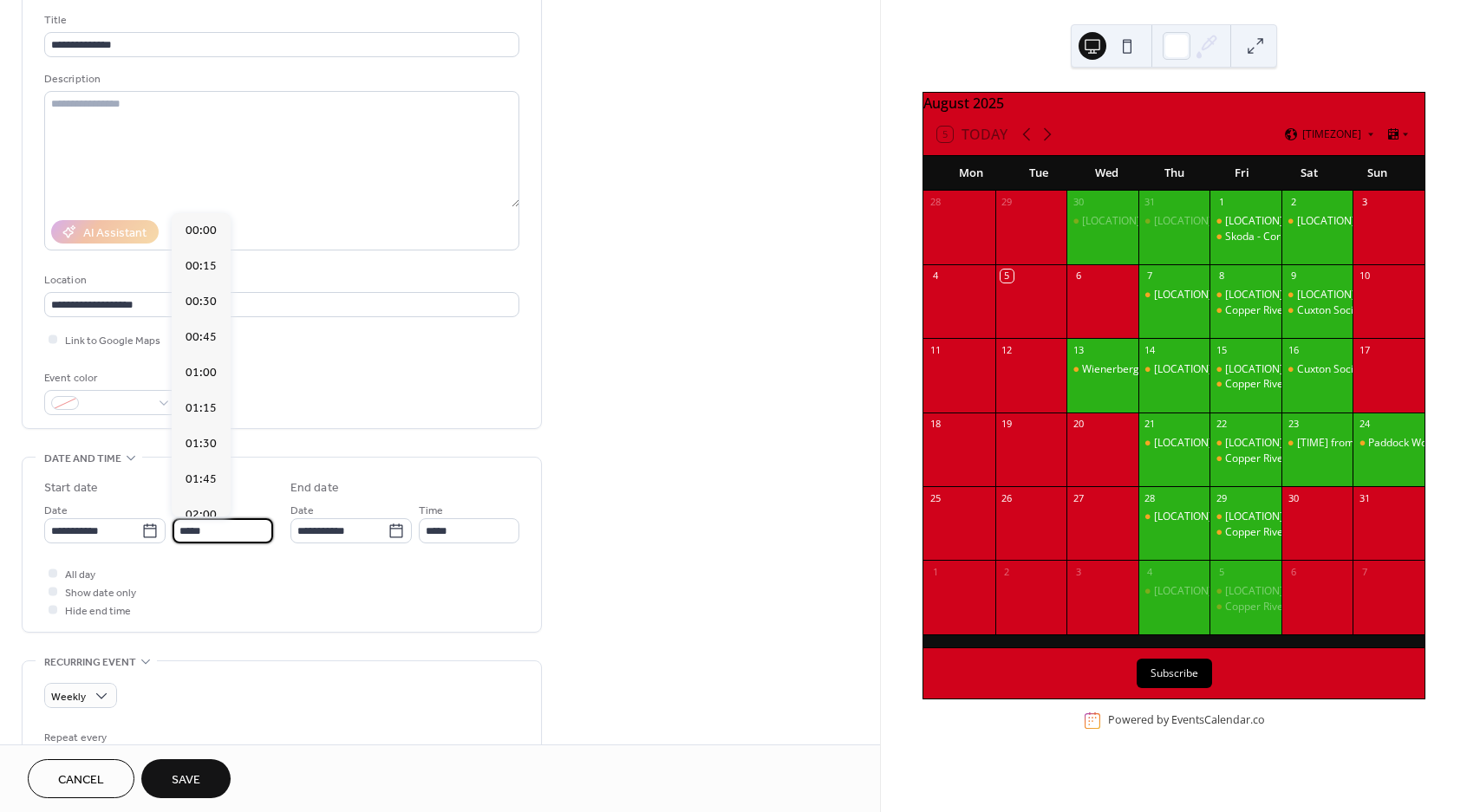 scroll, scrollTop: 1712, scrollLeft: 0, axis: vertical 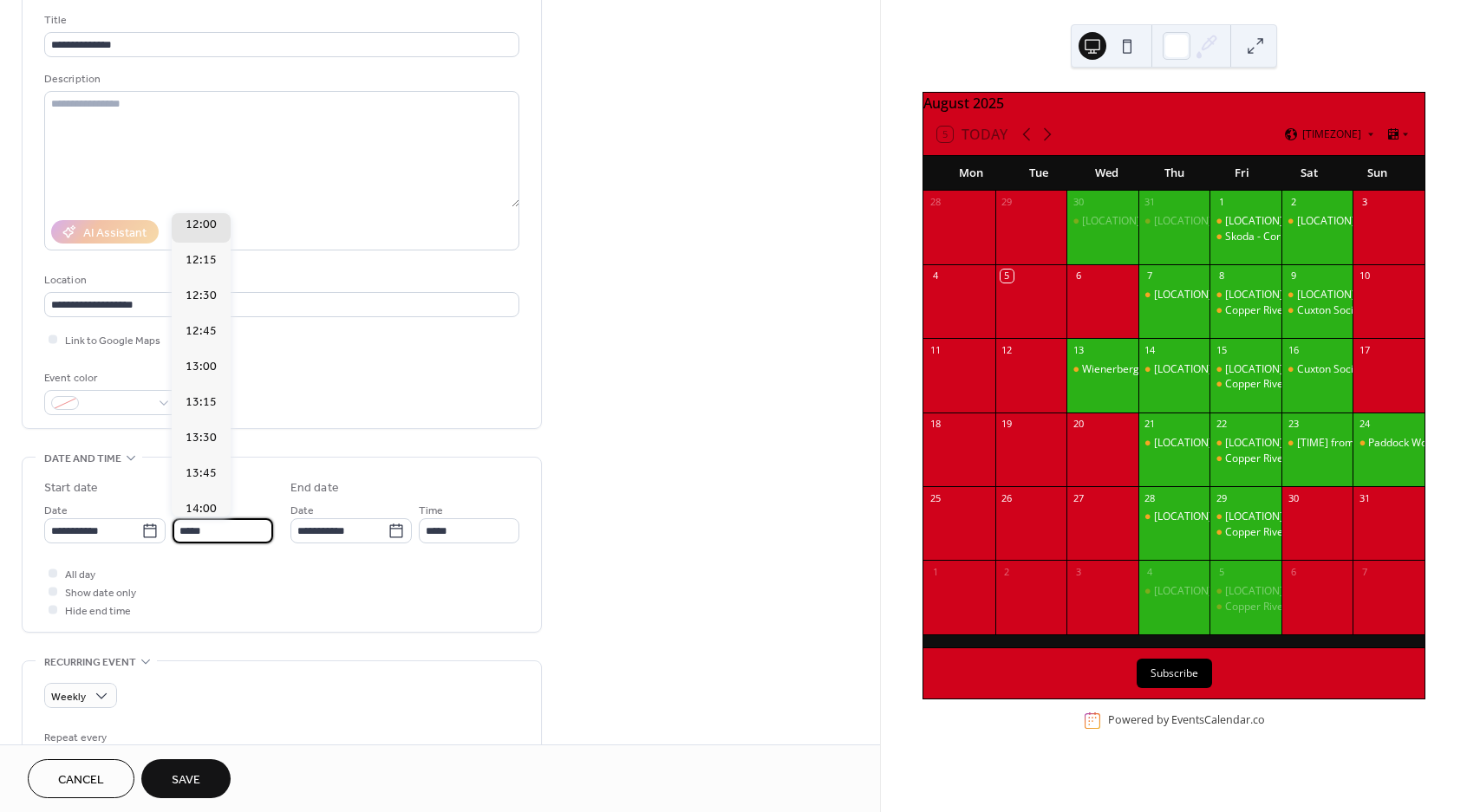 click on "*****" at bounding box center (223, 530) 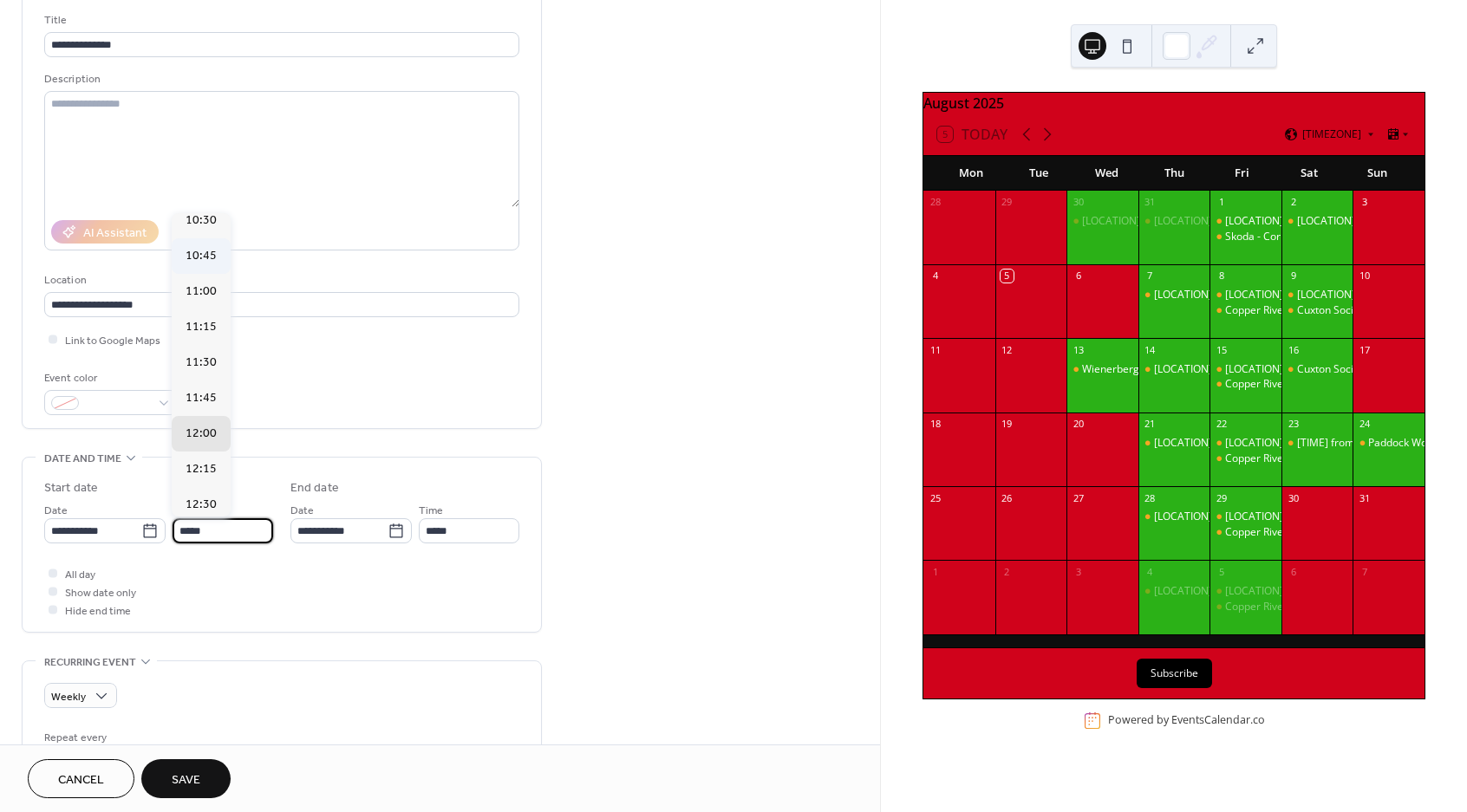 scroll, scrollTop: 1495, scrollLeft: 0, axis: vertical 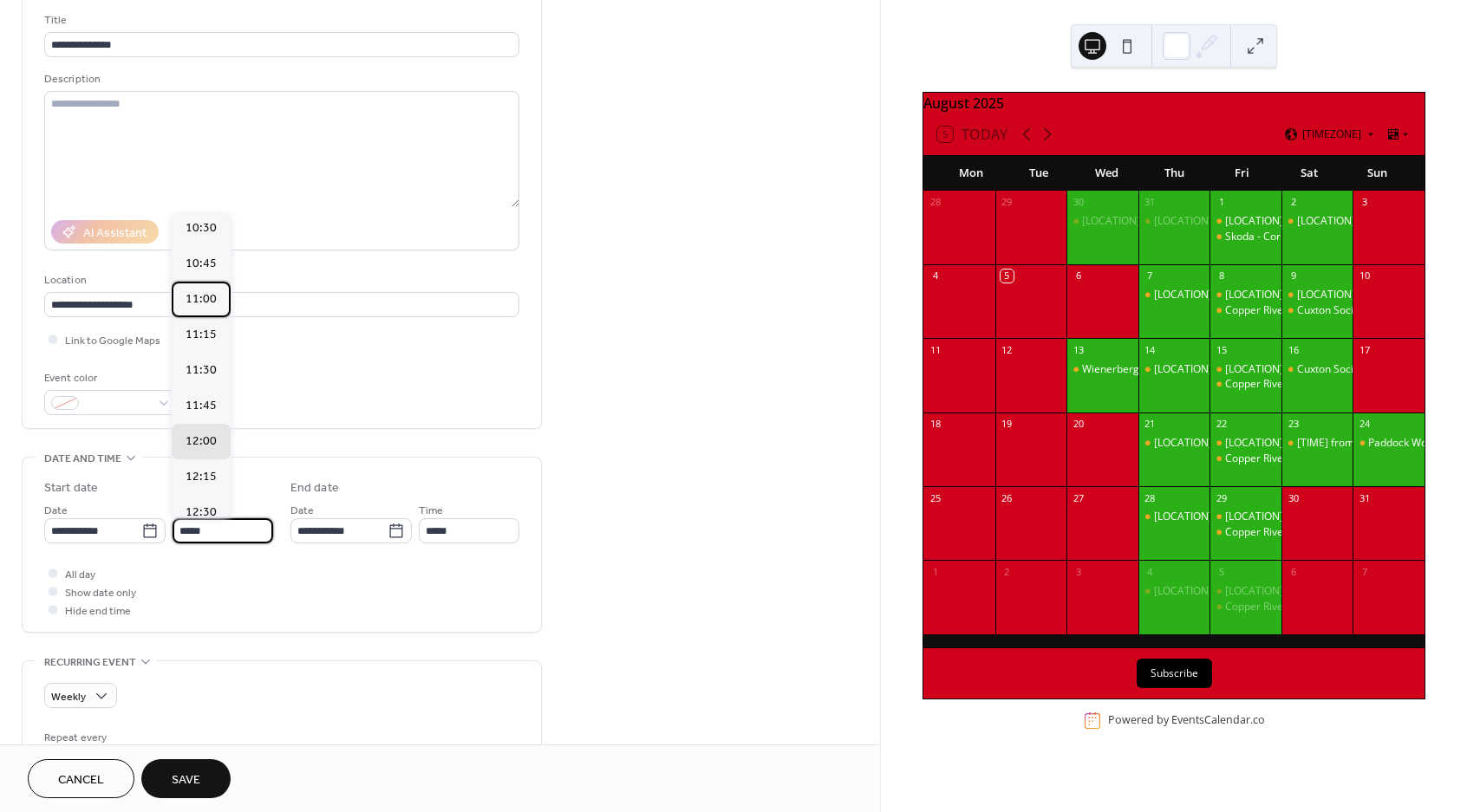 click on "11:00" at bounding box center (201, 299) 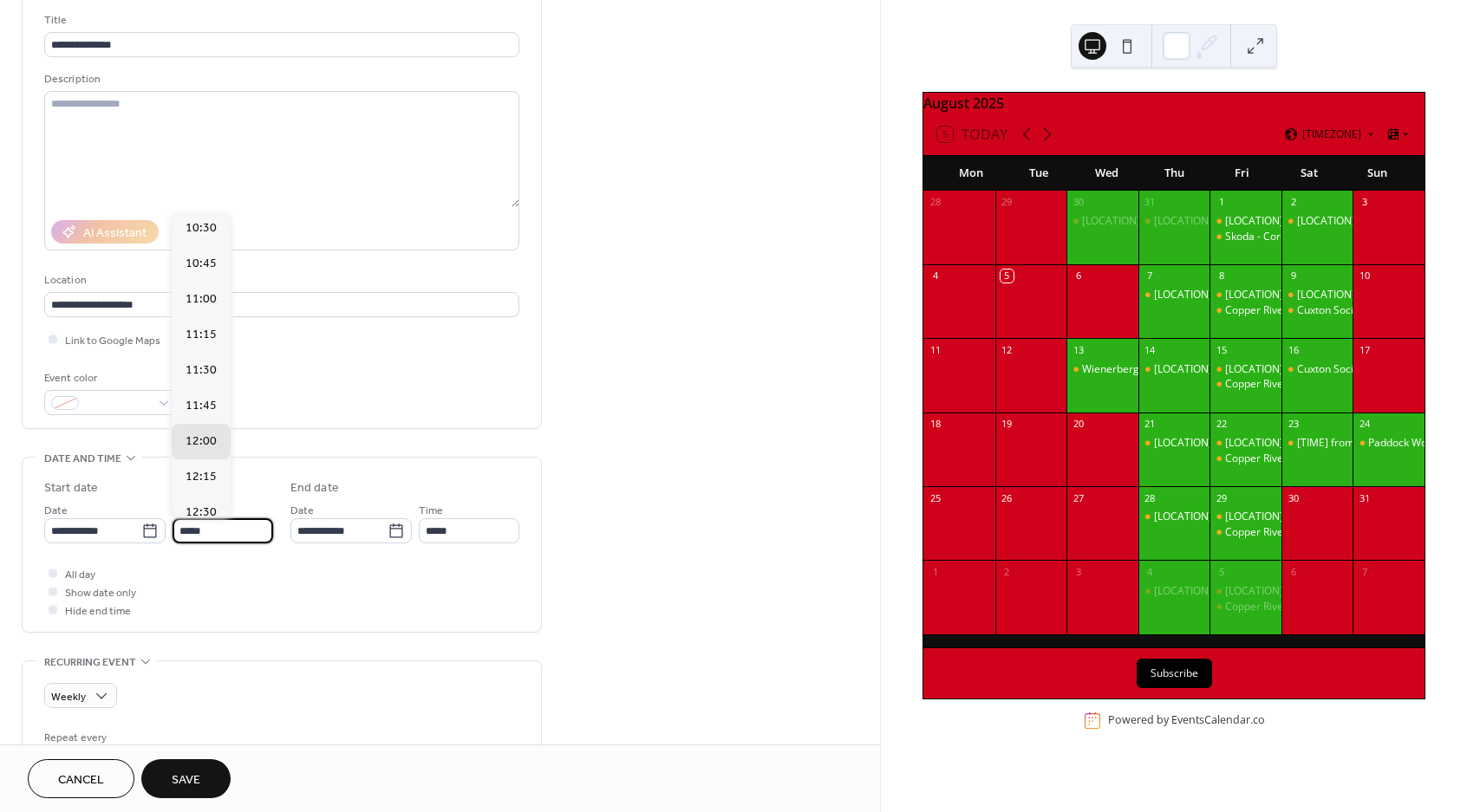 type on "*****" 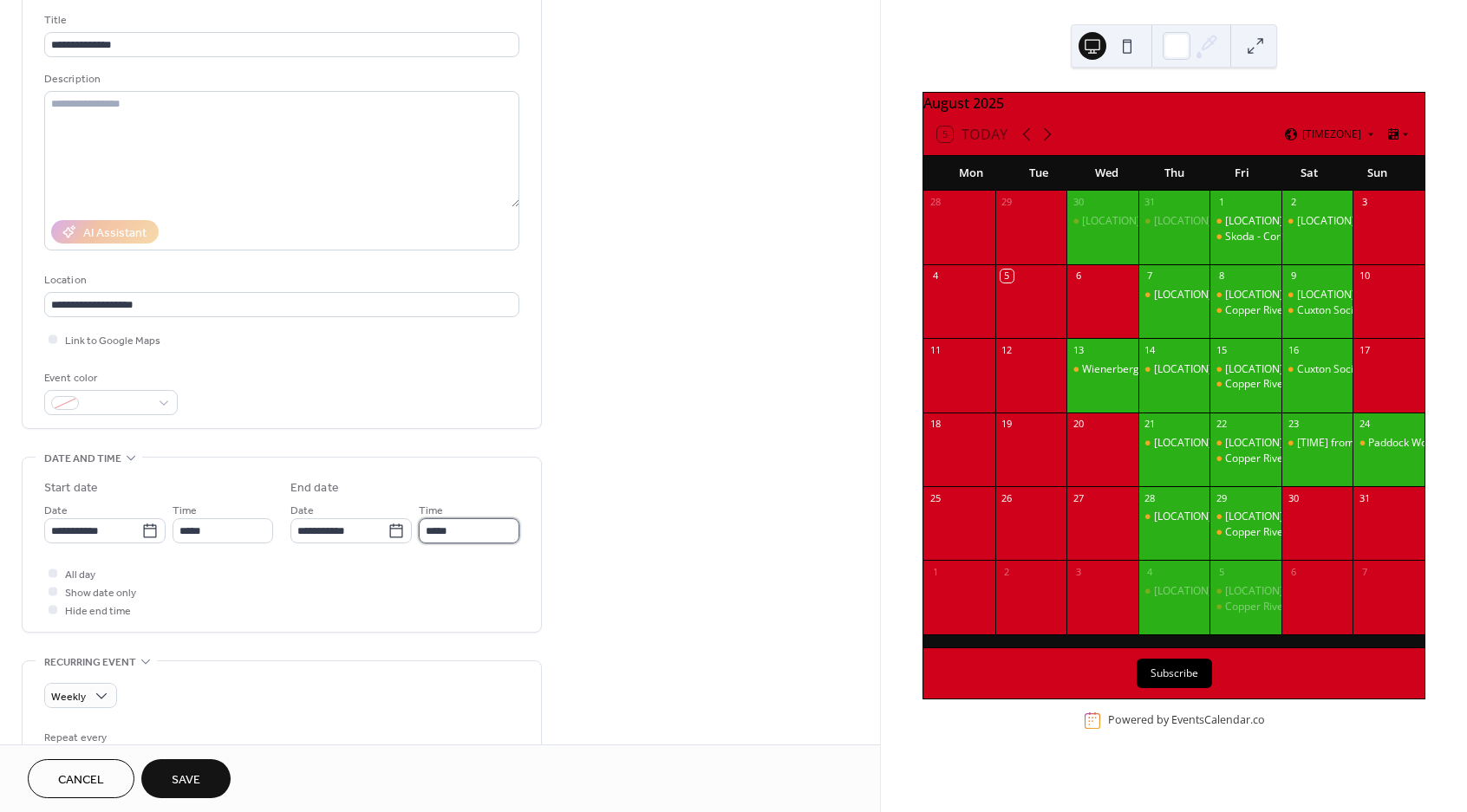 click on "*****" at bounding box center [469, 530] 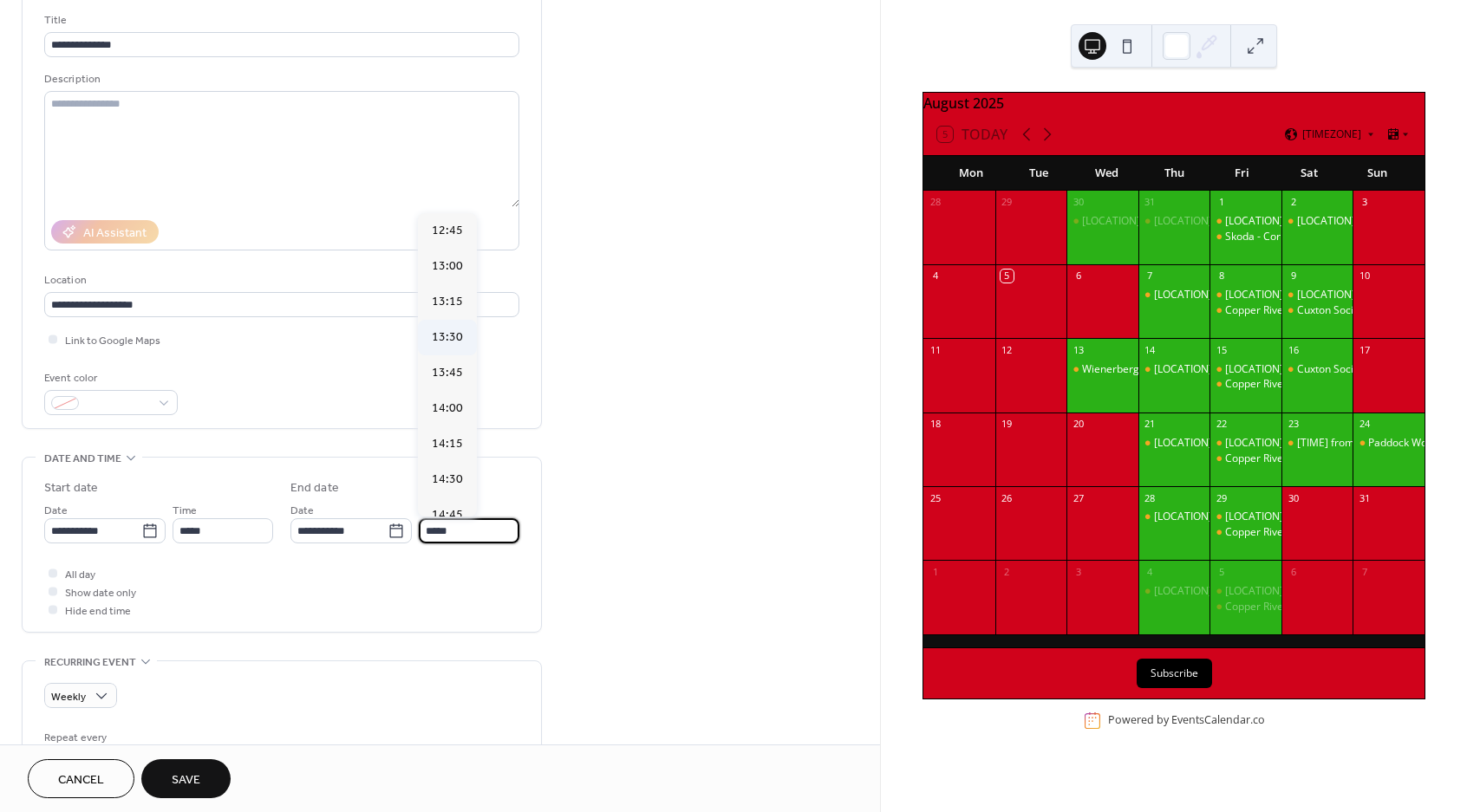 scroll, scrollTop: 216, scrollLeft: 0, axis: vertical 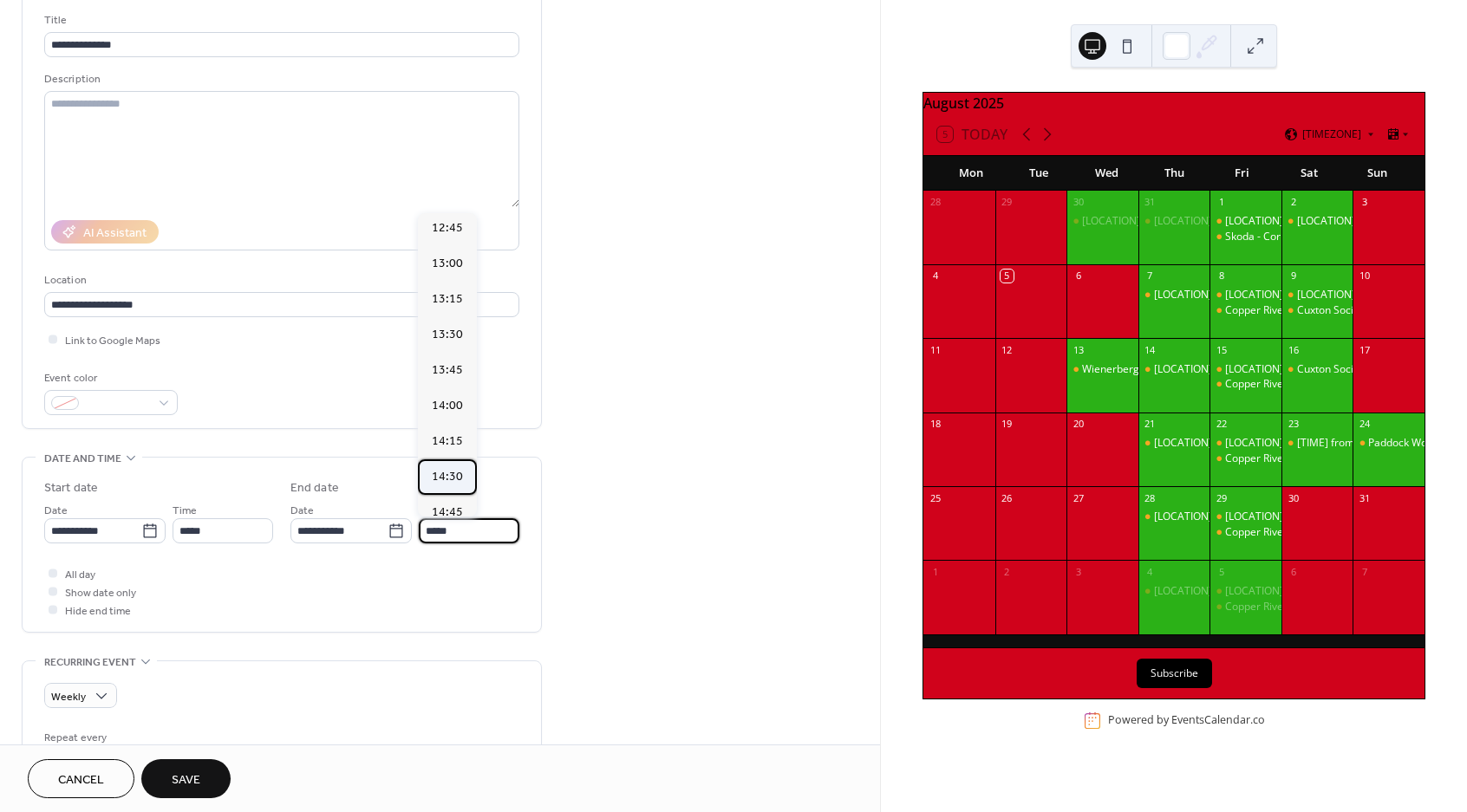 click on "14:30" at bounding box center (447, 477) 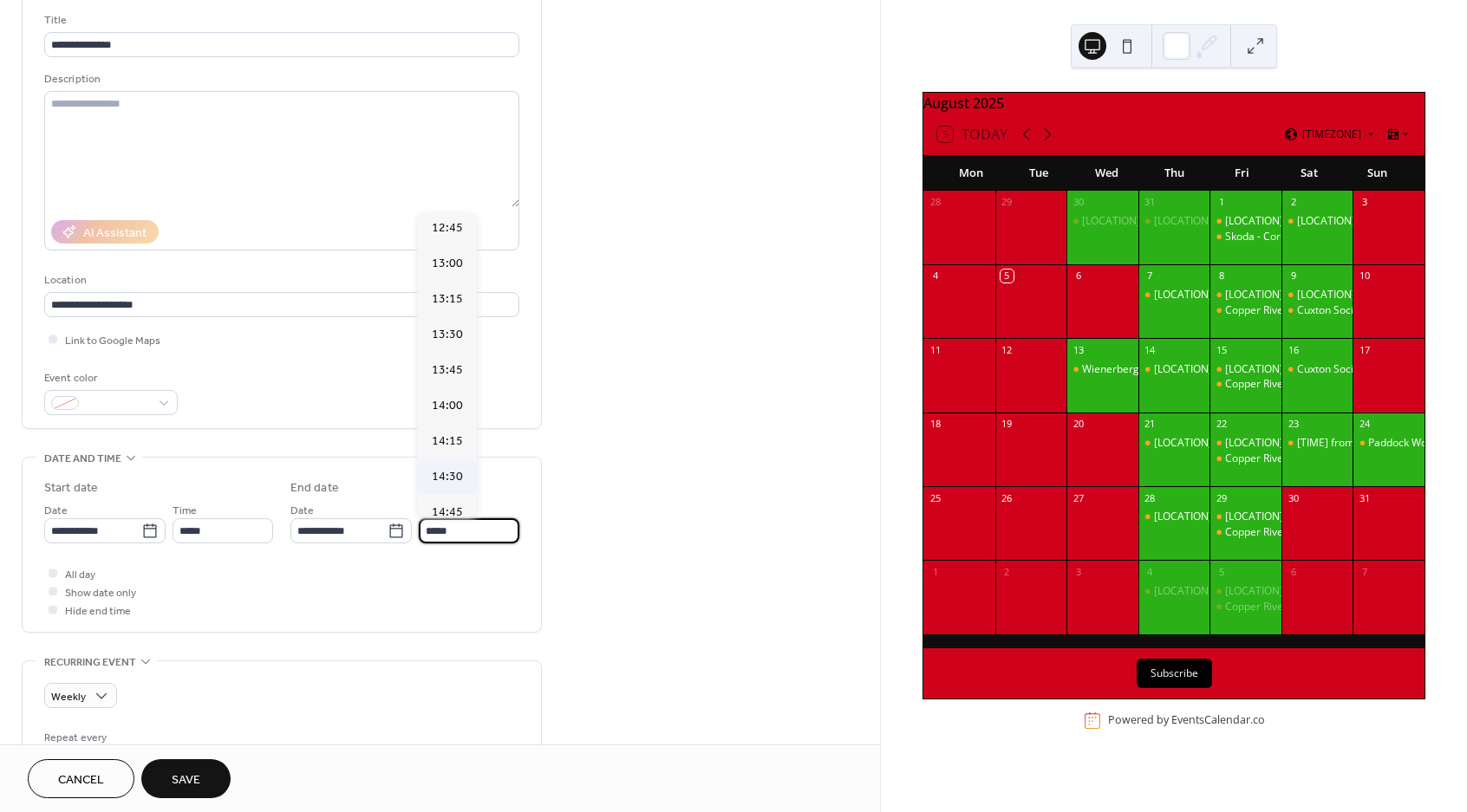 type on "*****" 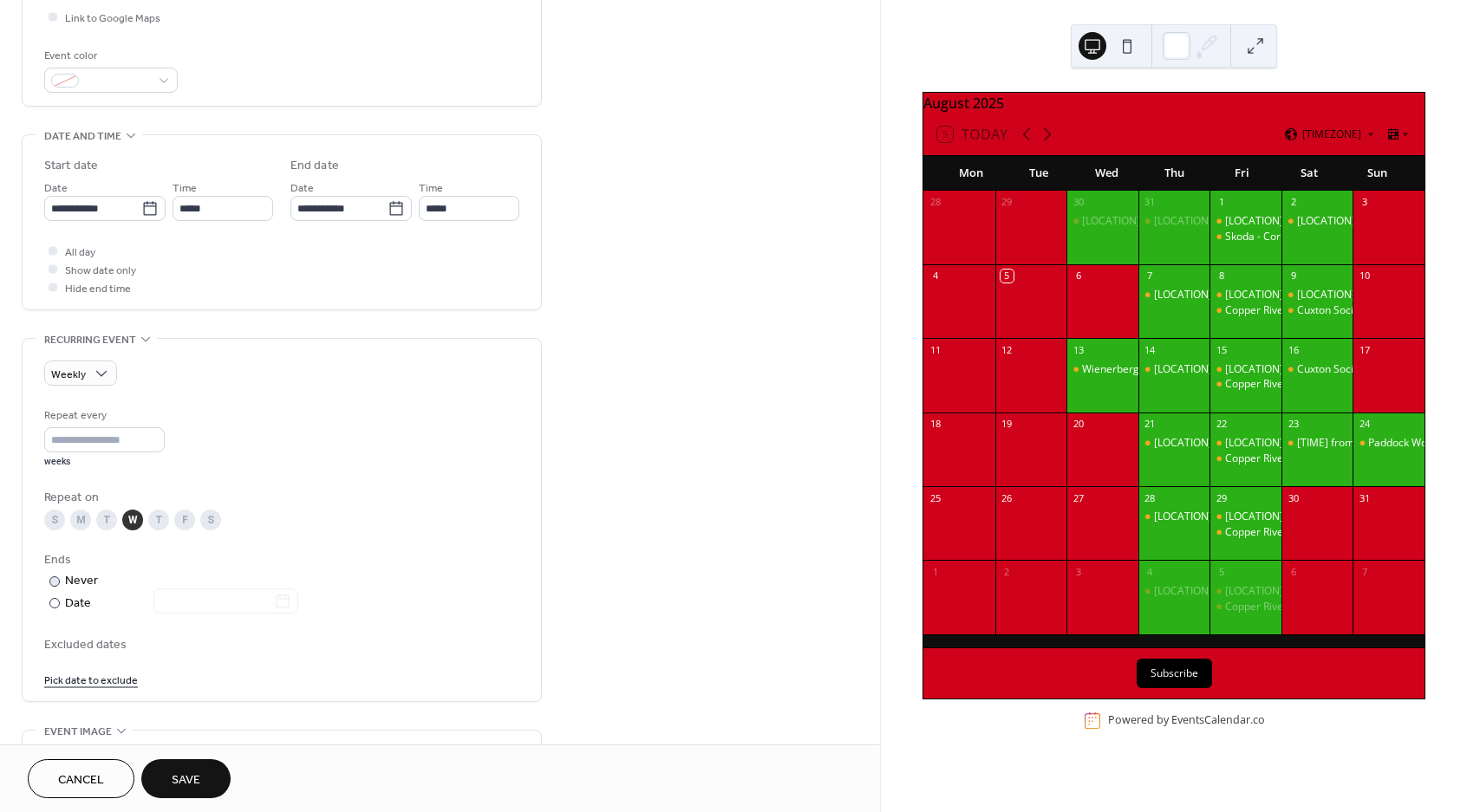 scroll, scrollTop: 432, scrollLeft: 0, axis: vertical 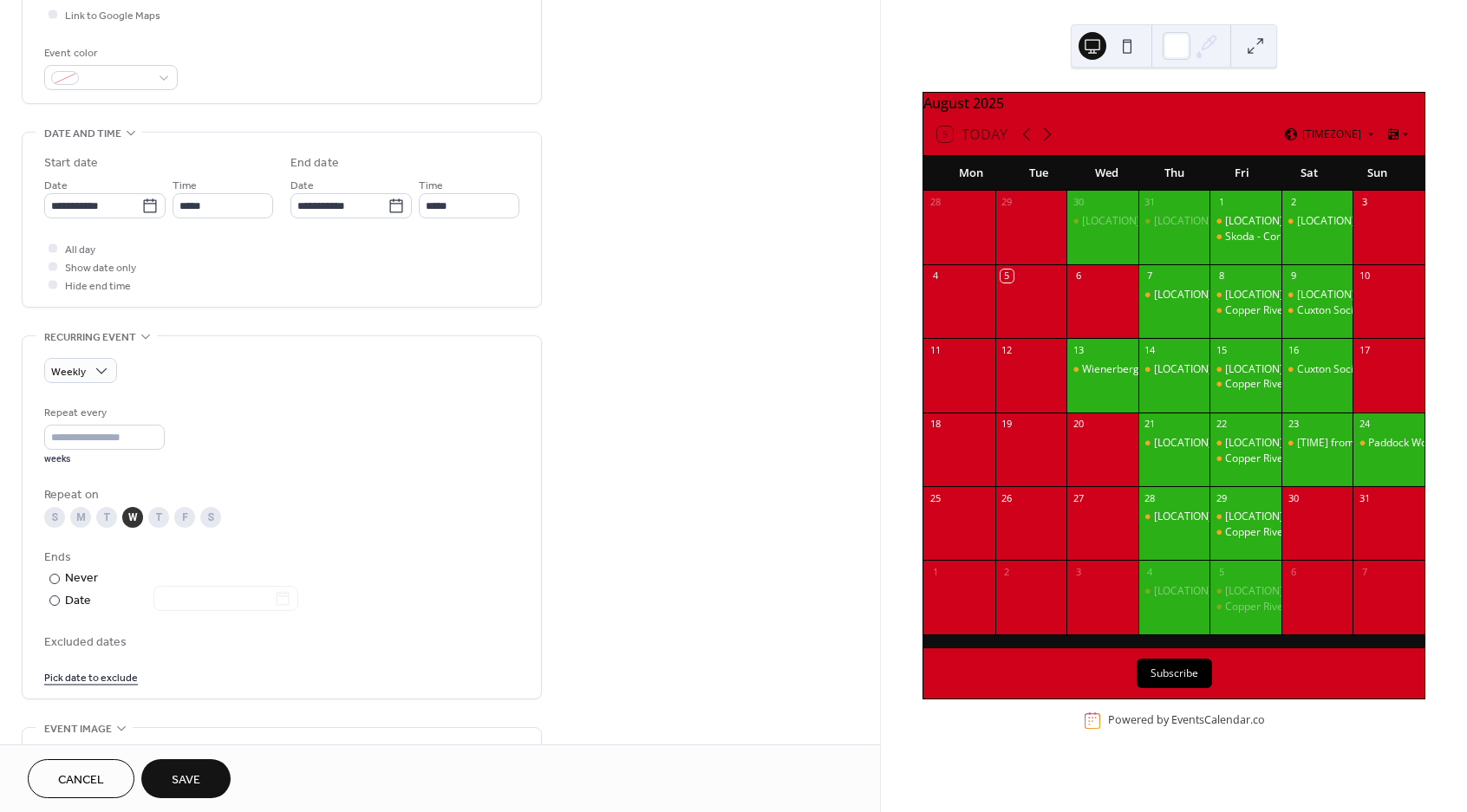 click on "Save" at bounding box center [186, 780] 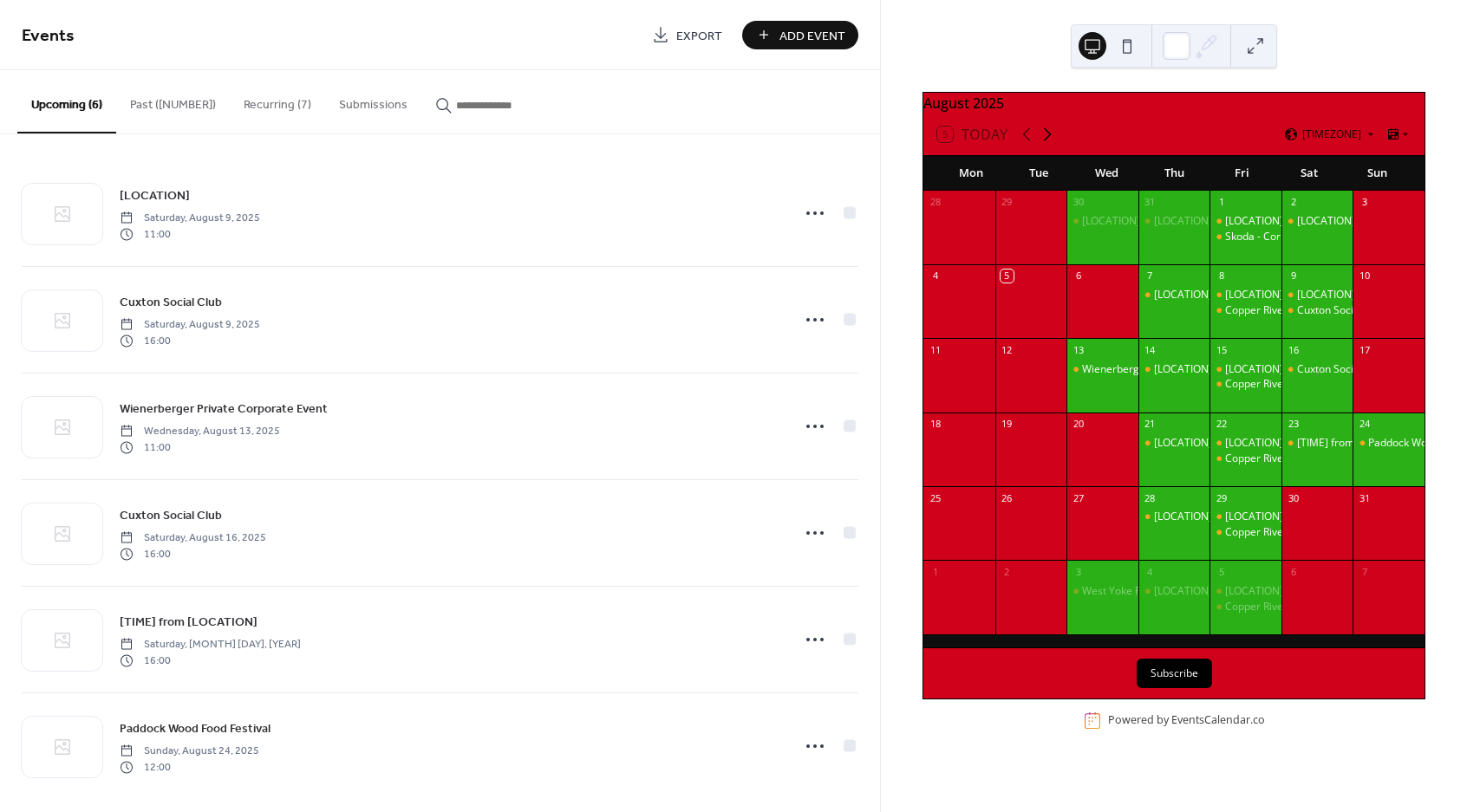 click 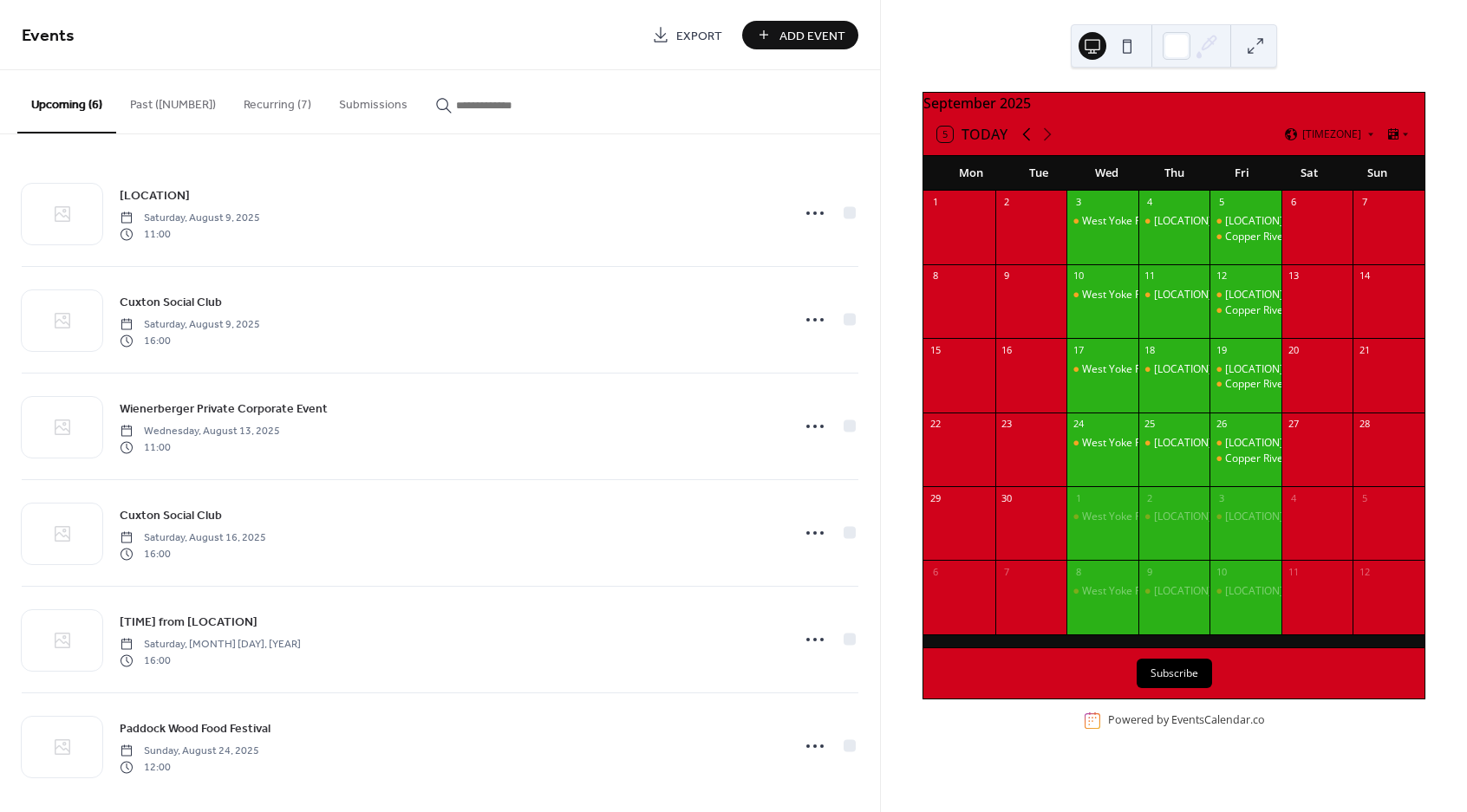 click 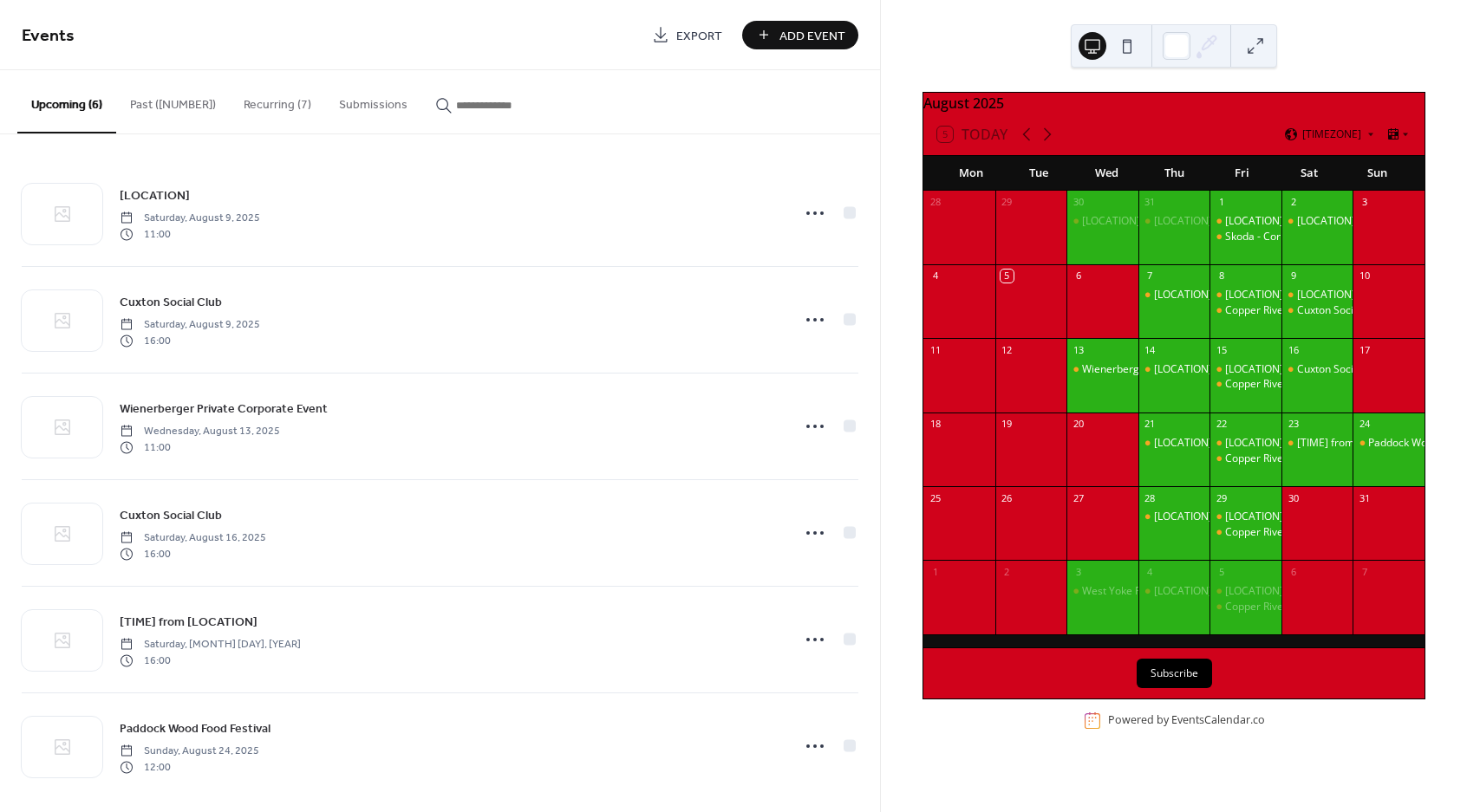 click on "Add Event" at bounding box center [812, 36] 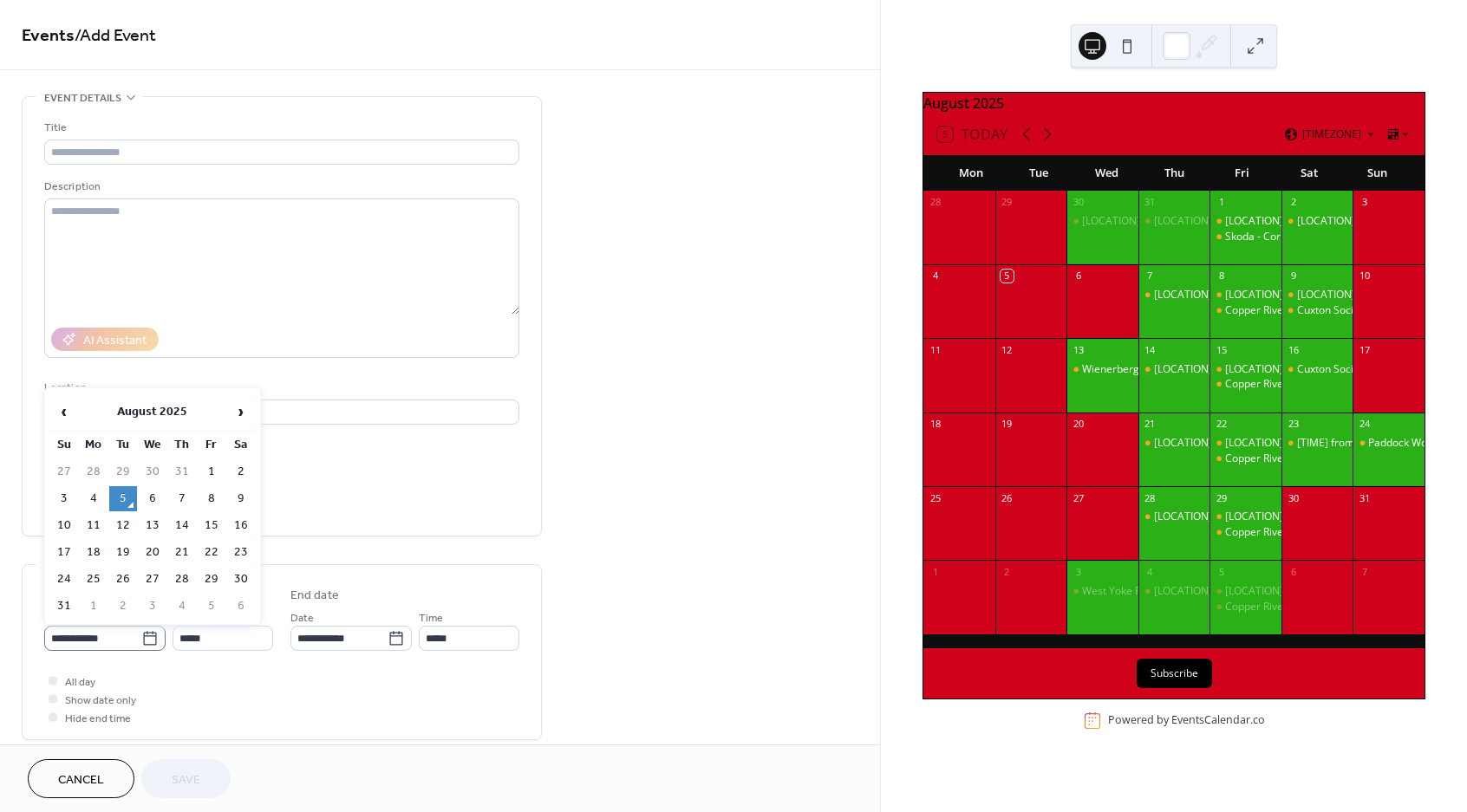 click 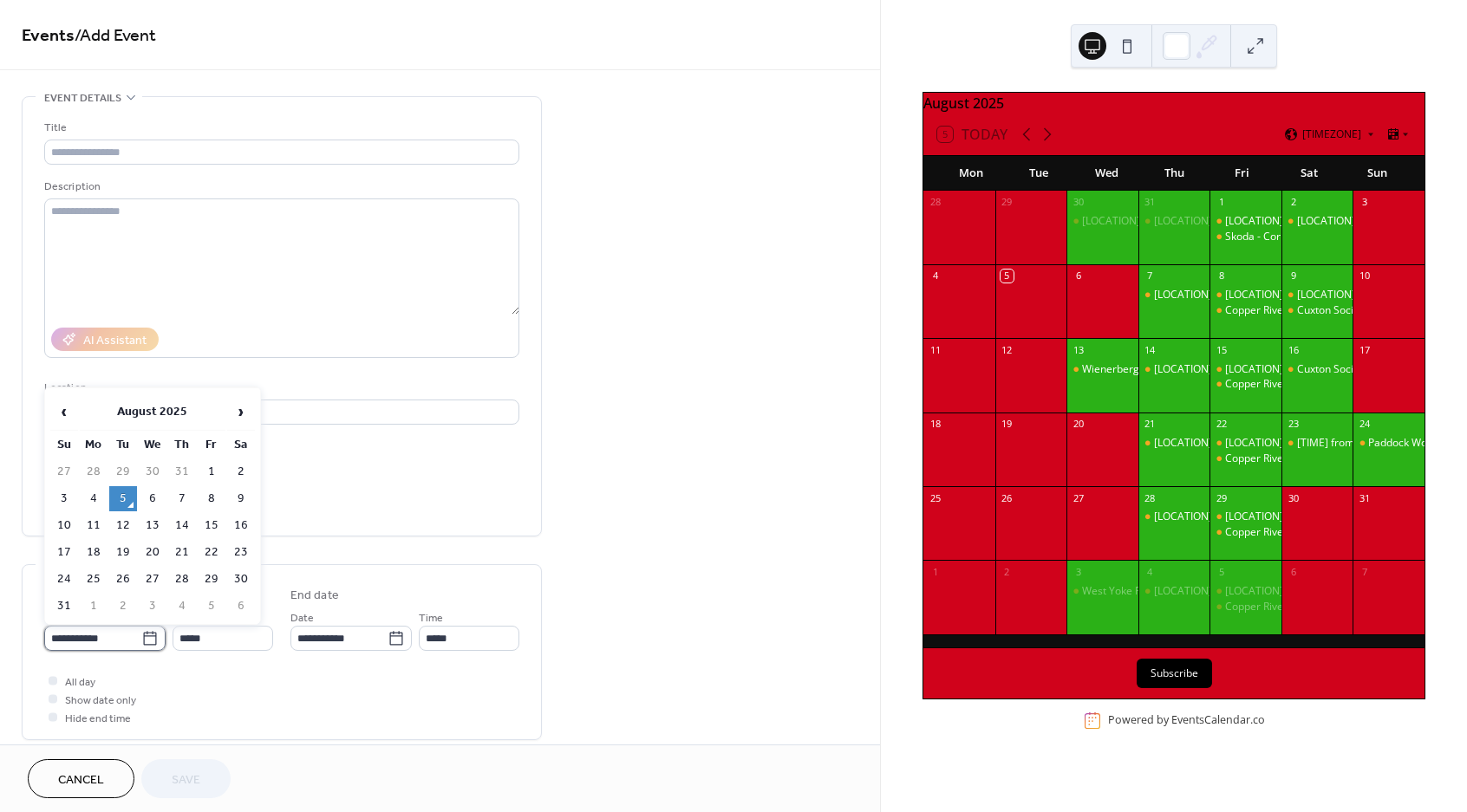 click on "**********" at bounding box center [93, 638] 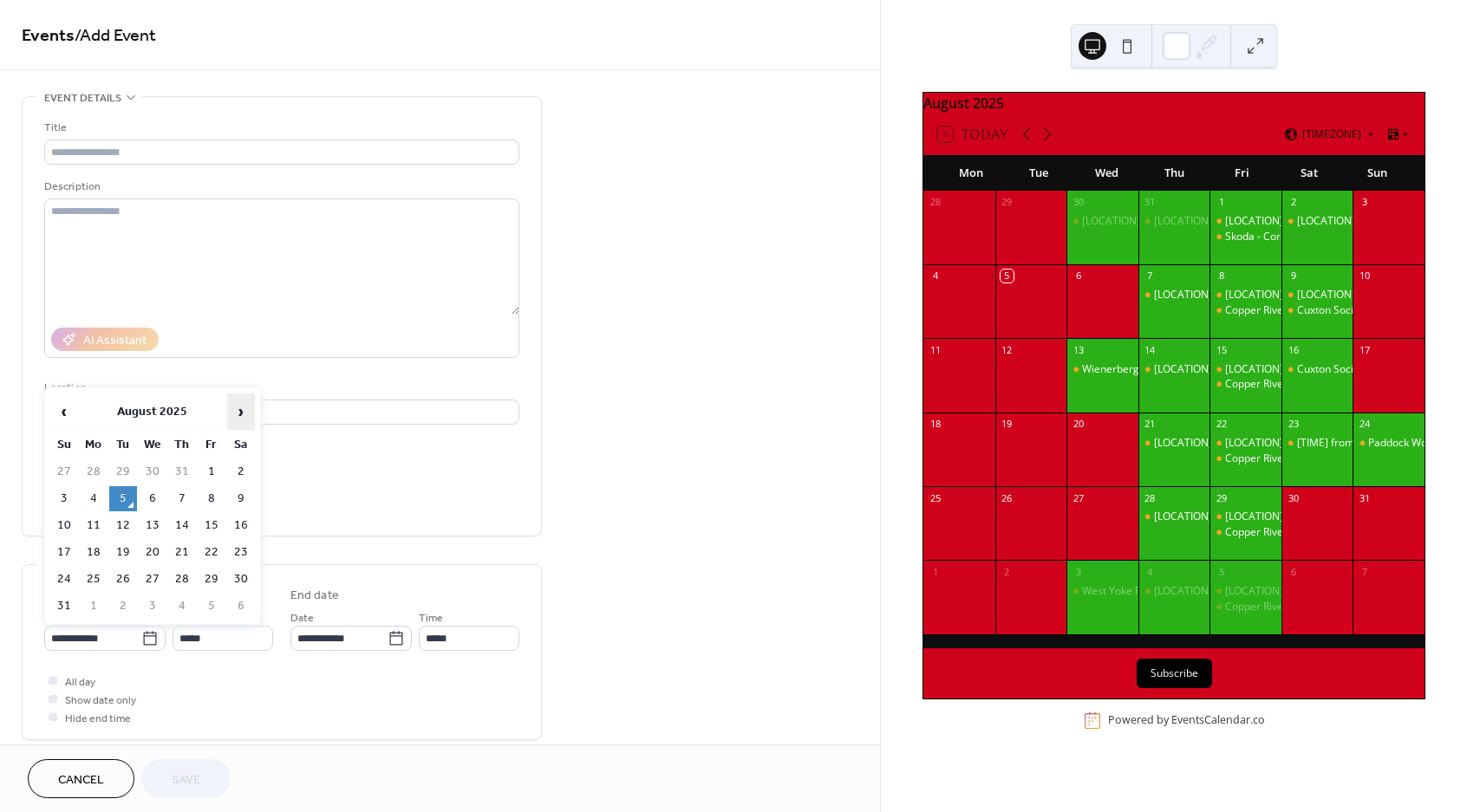 click on "›" at bounding box center [241, 412] 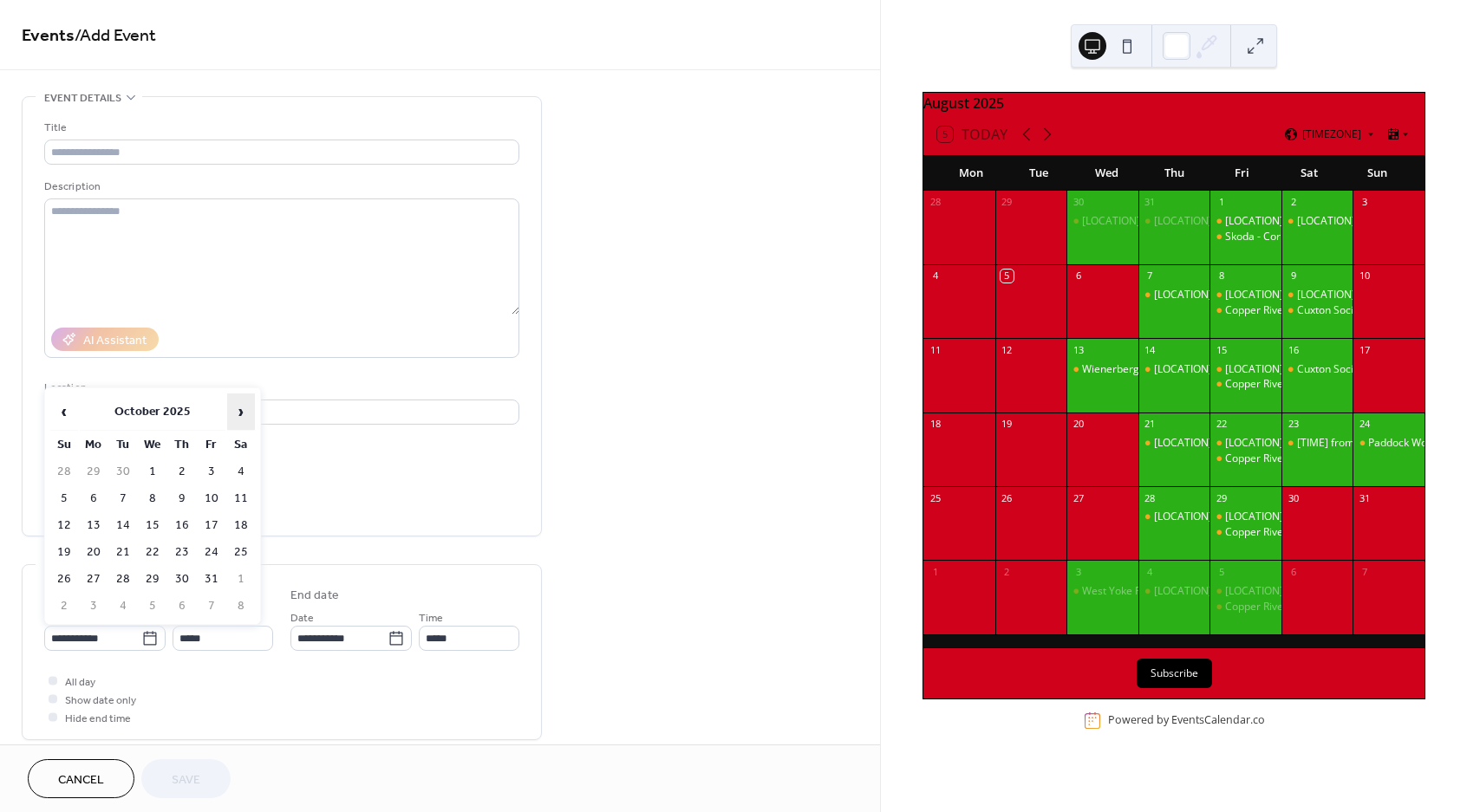 click on "›" at bounding box center [241, 412] 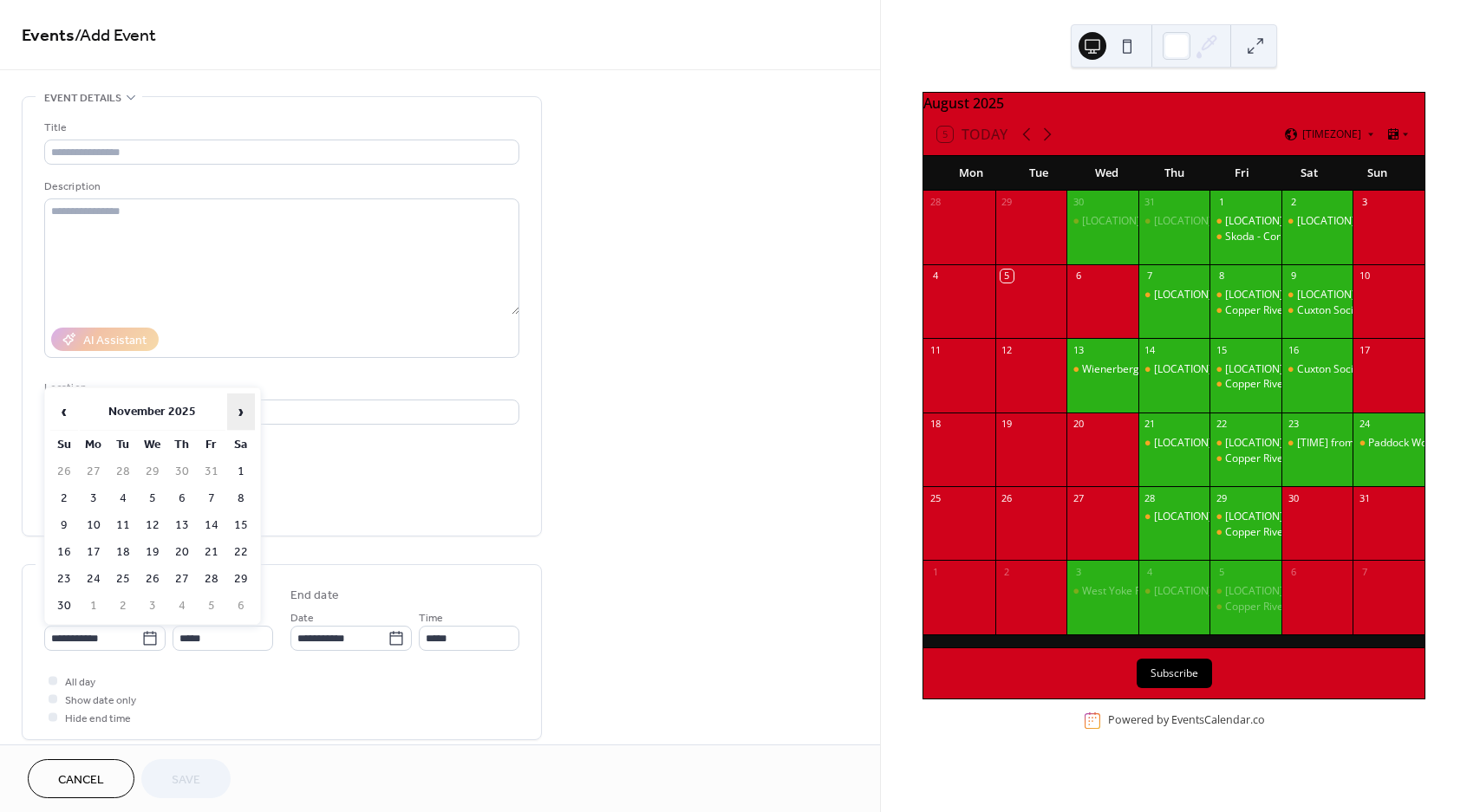 click on "›" at bounding box center [241, 412] 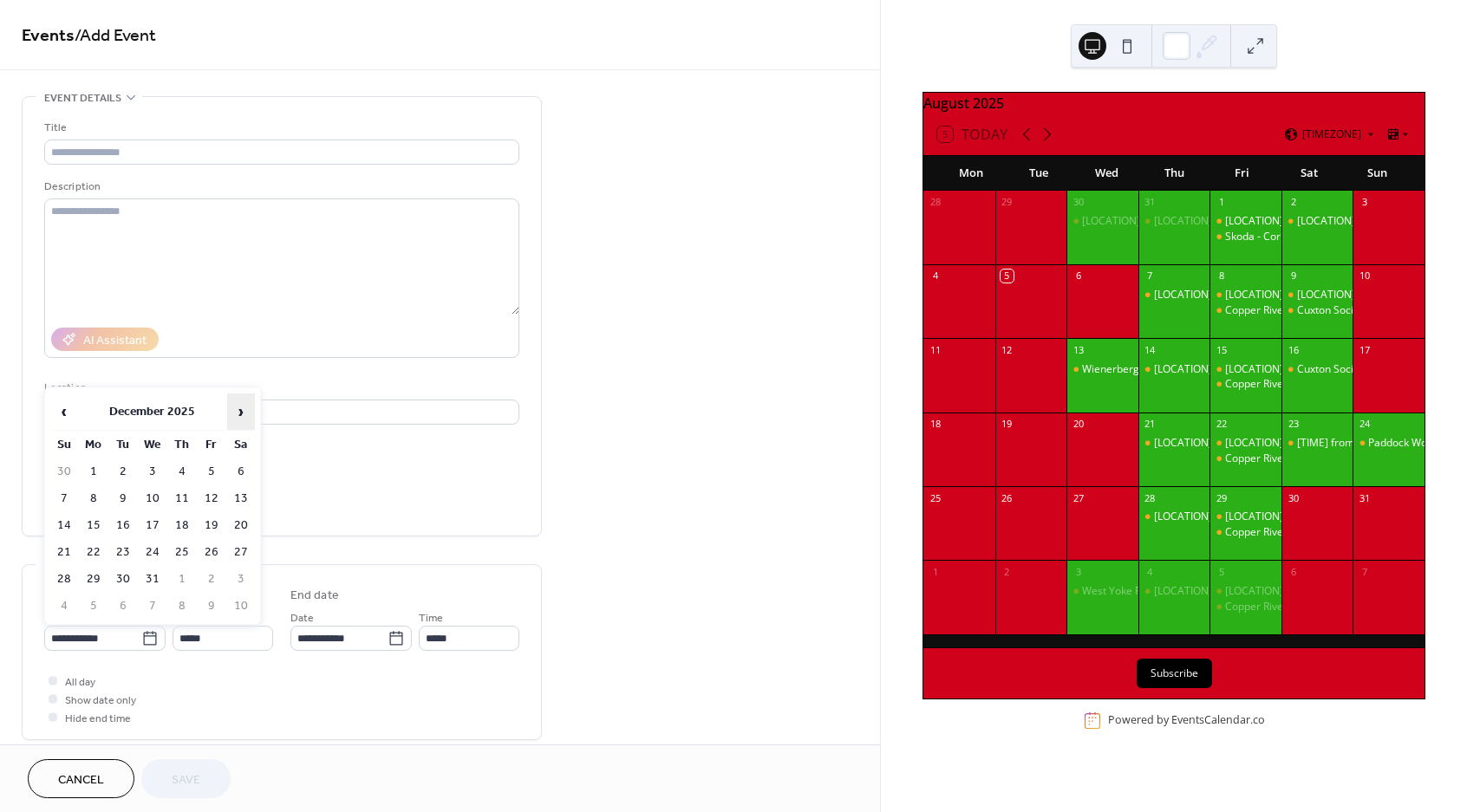 click on "›" at bounding box center [241, 412] 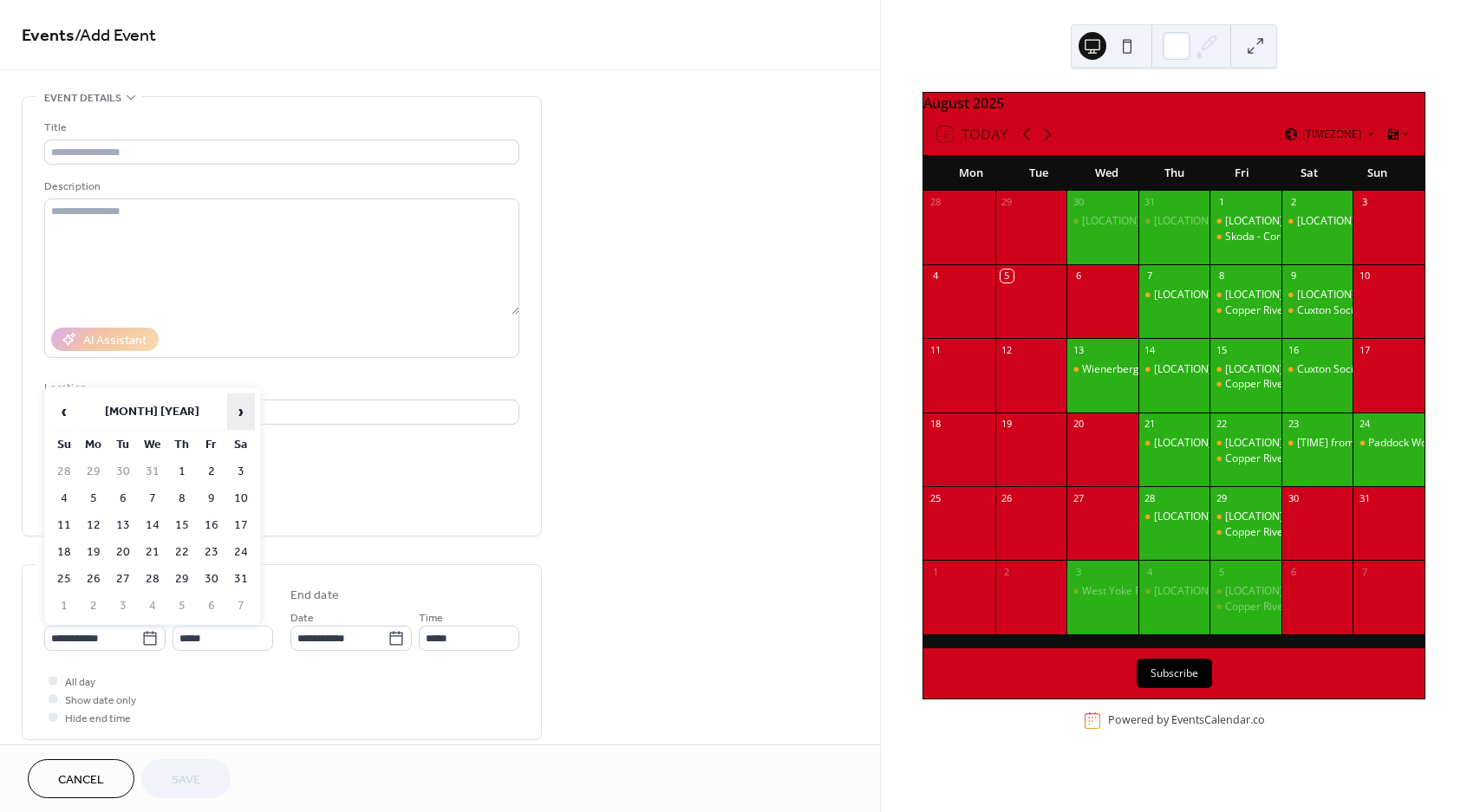 click on "›" at bounding box center [241, 412] 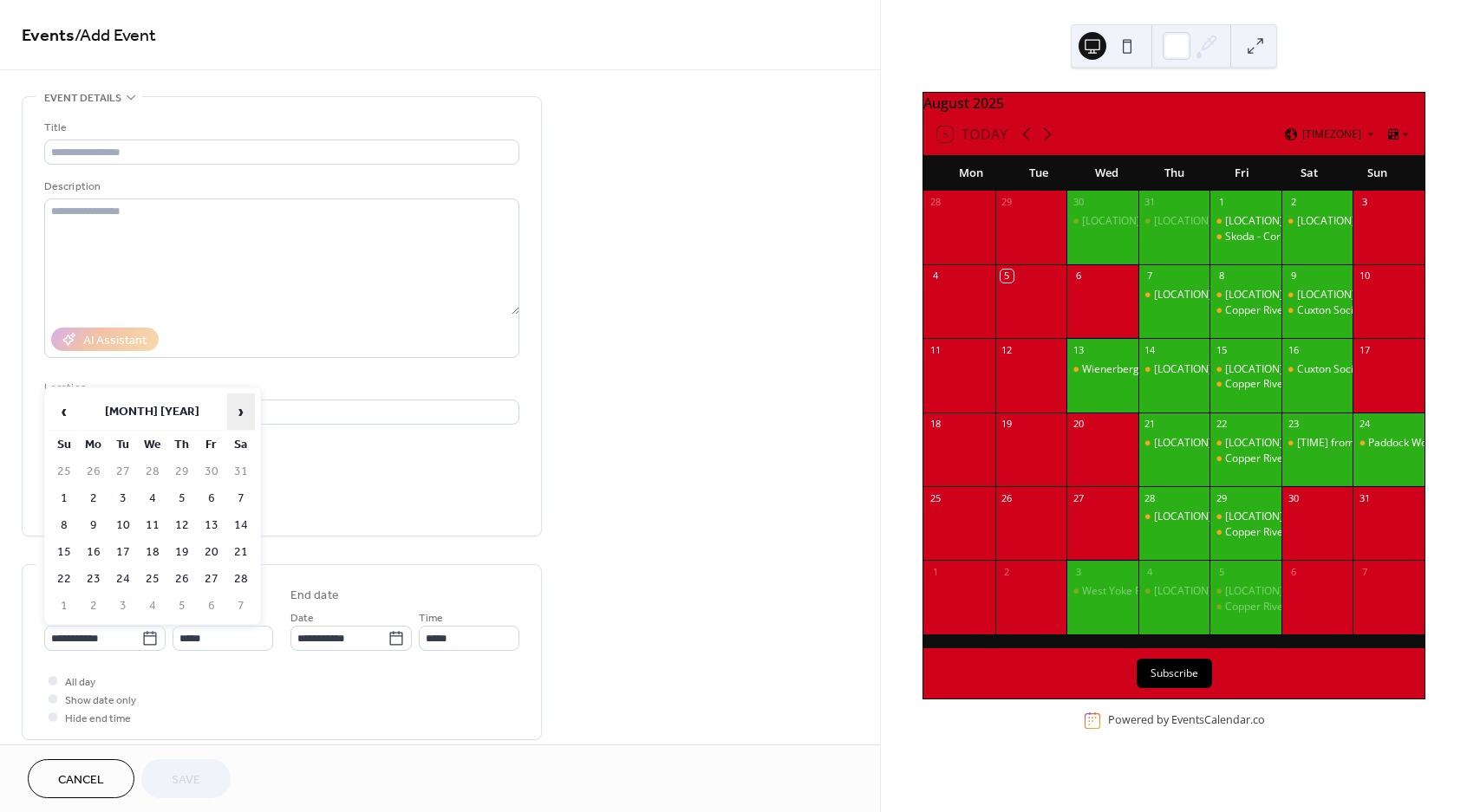 click on "›" at bounding box center [241, 412] 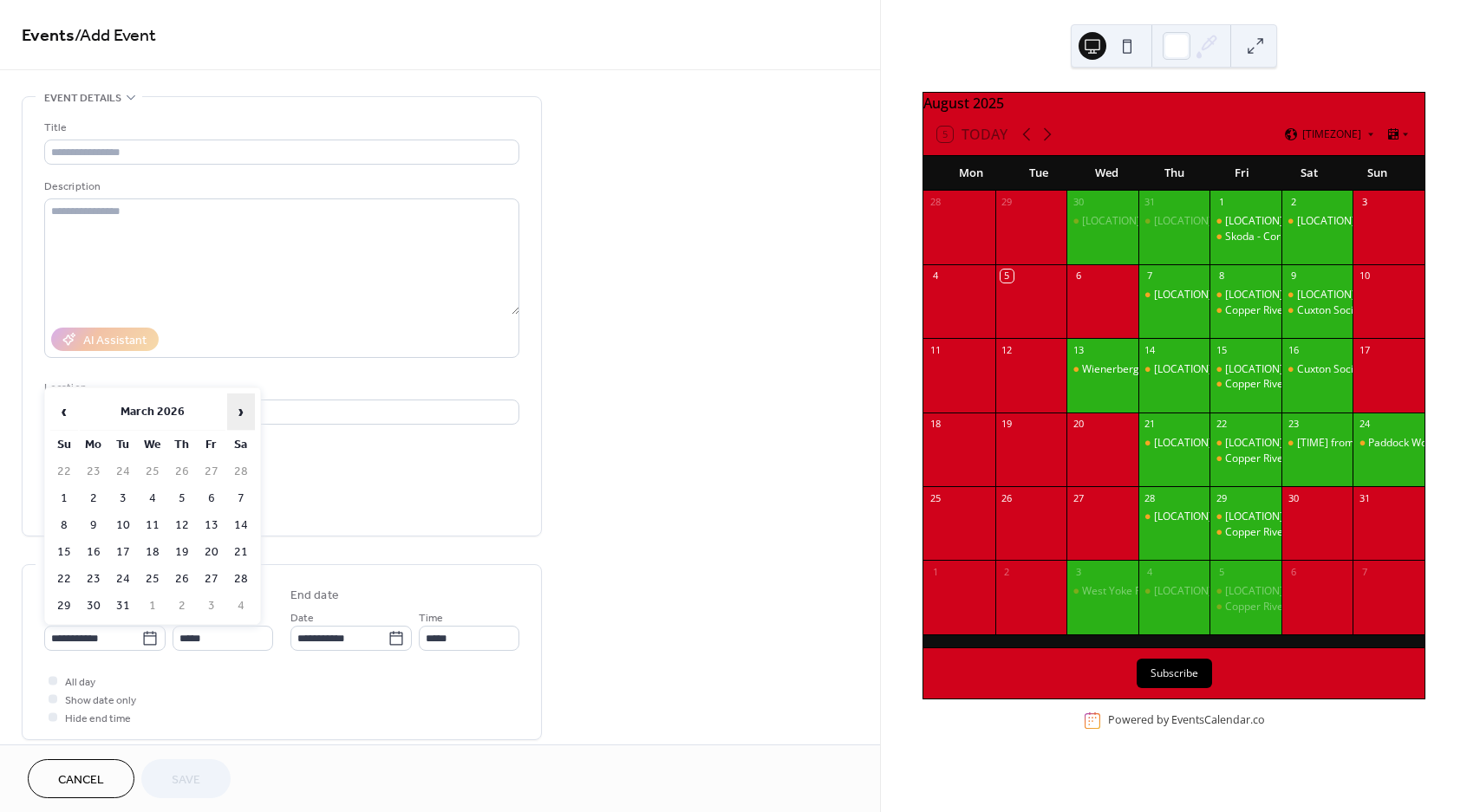 click on "›" at bounding box center (241, 412) 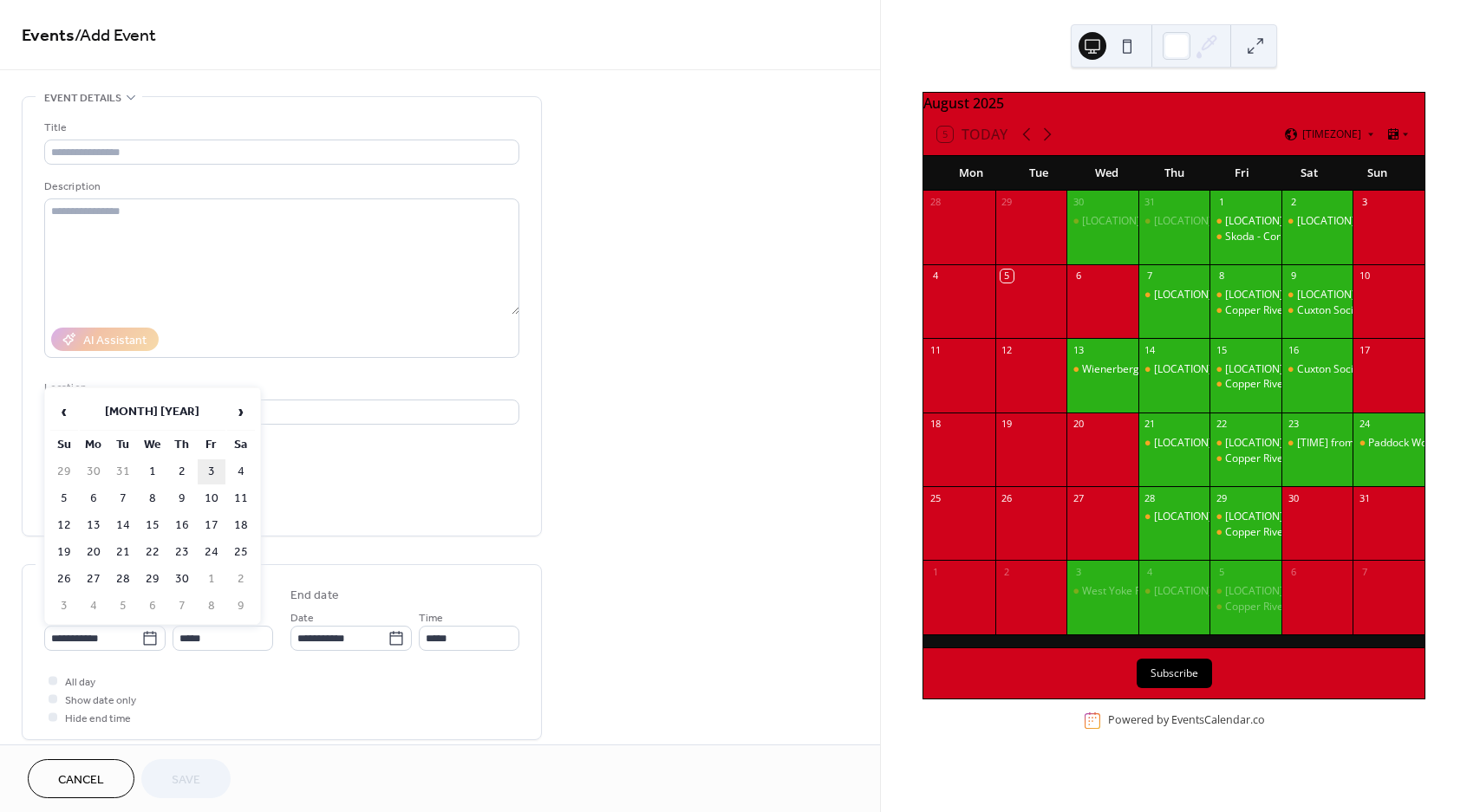 click on "3" at bounding box center [212, 471] 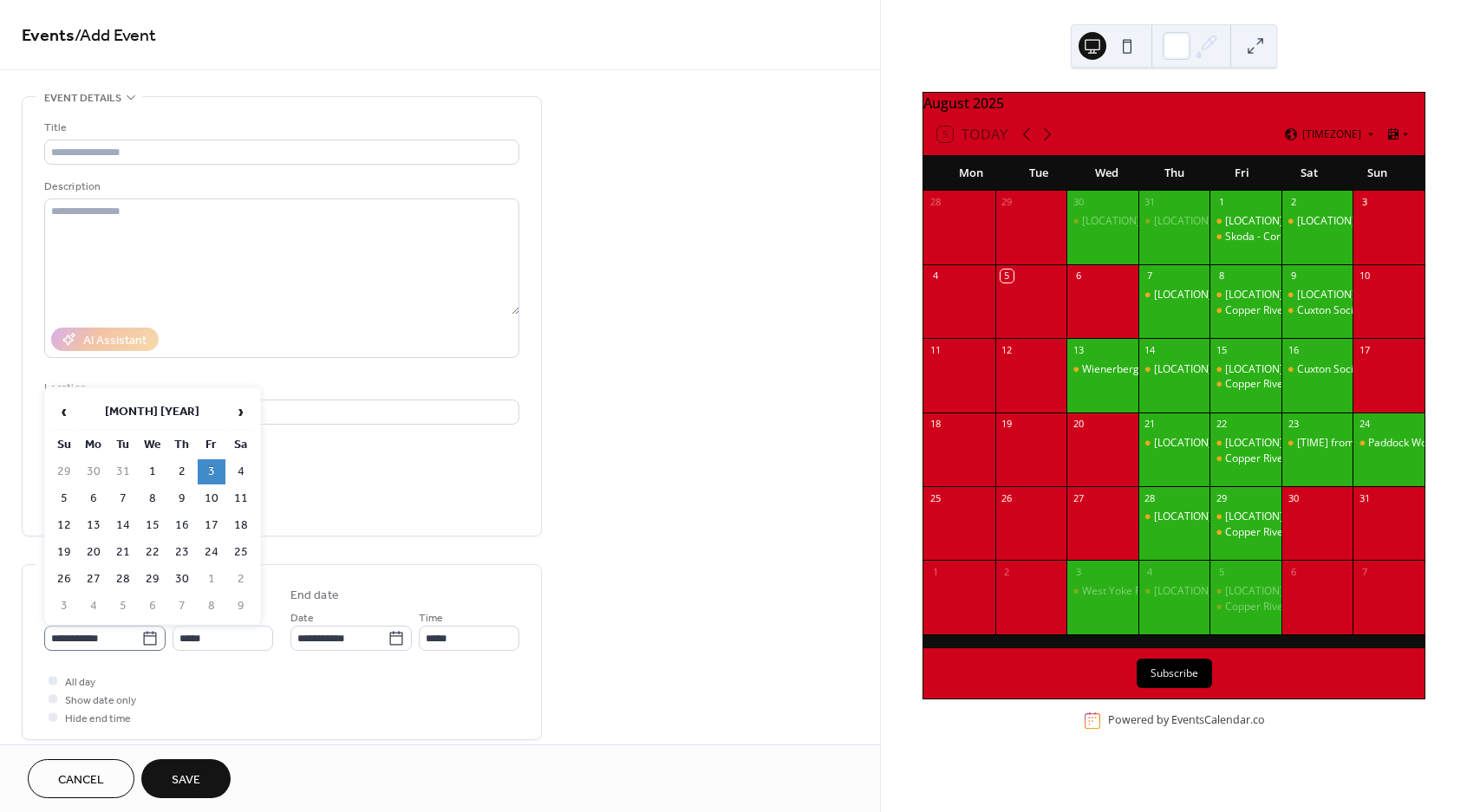 click 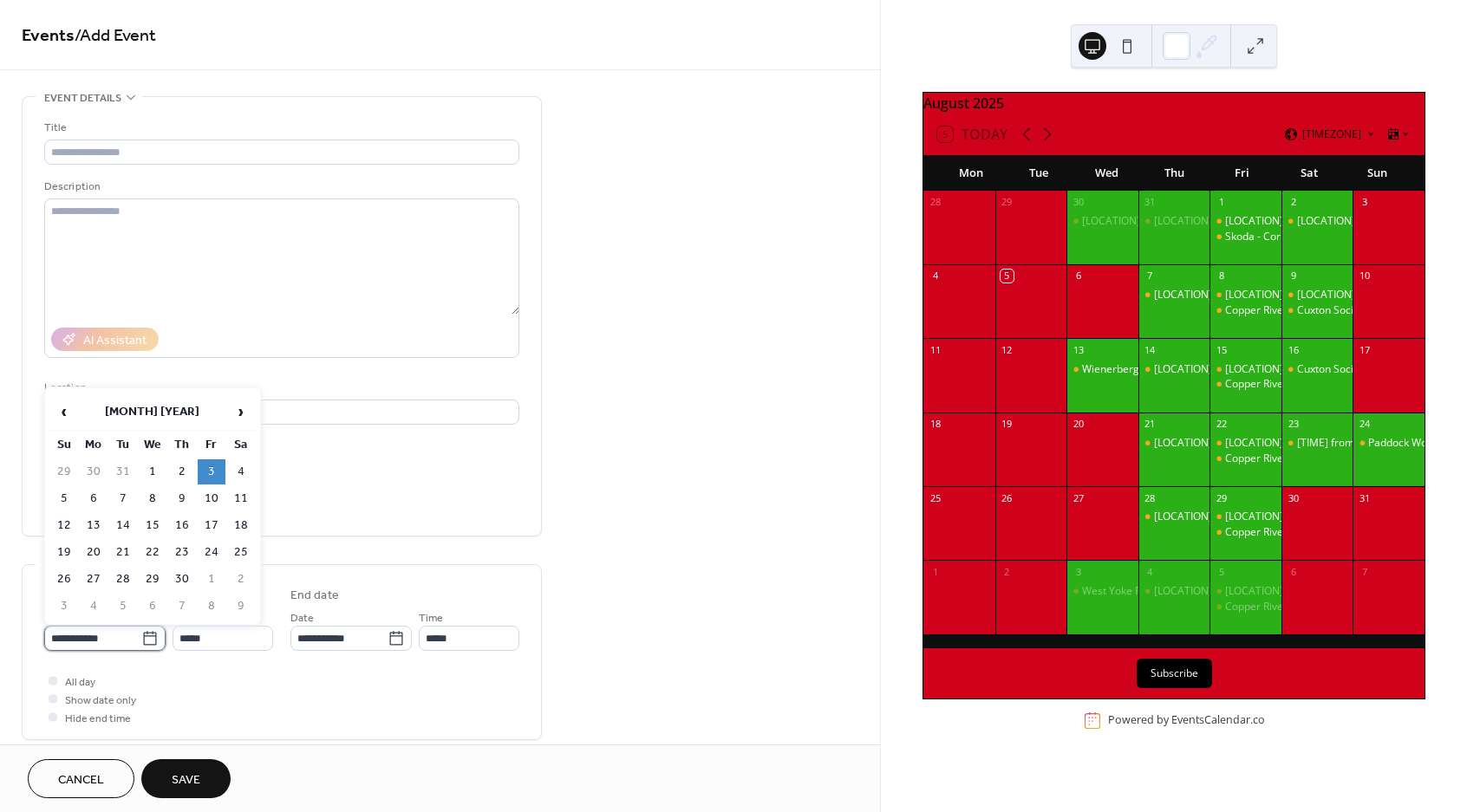 click on "**********" at bounding box center (93, 638) 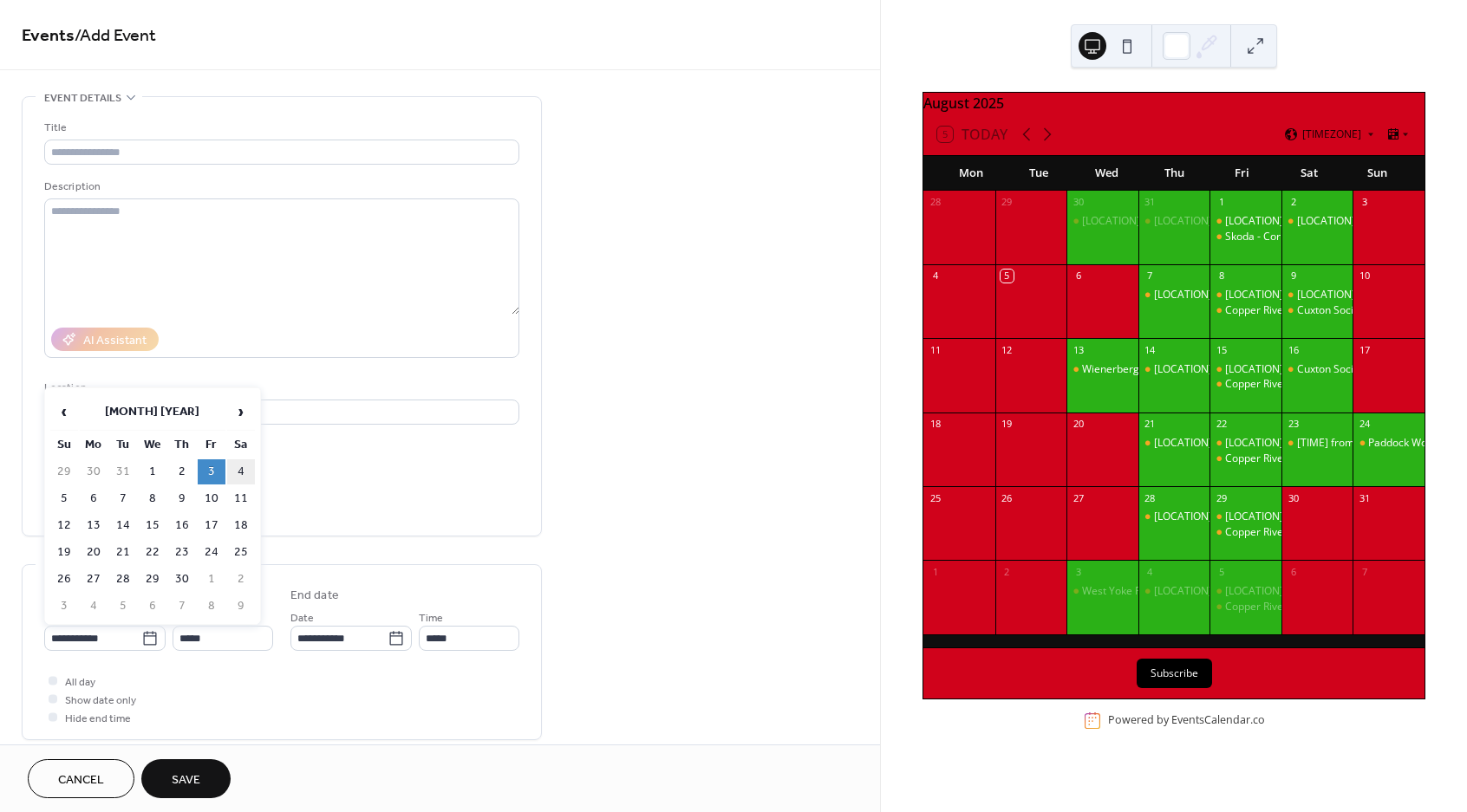 click on "4" at bounding box center (241, 471) 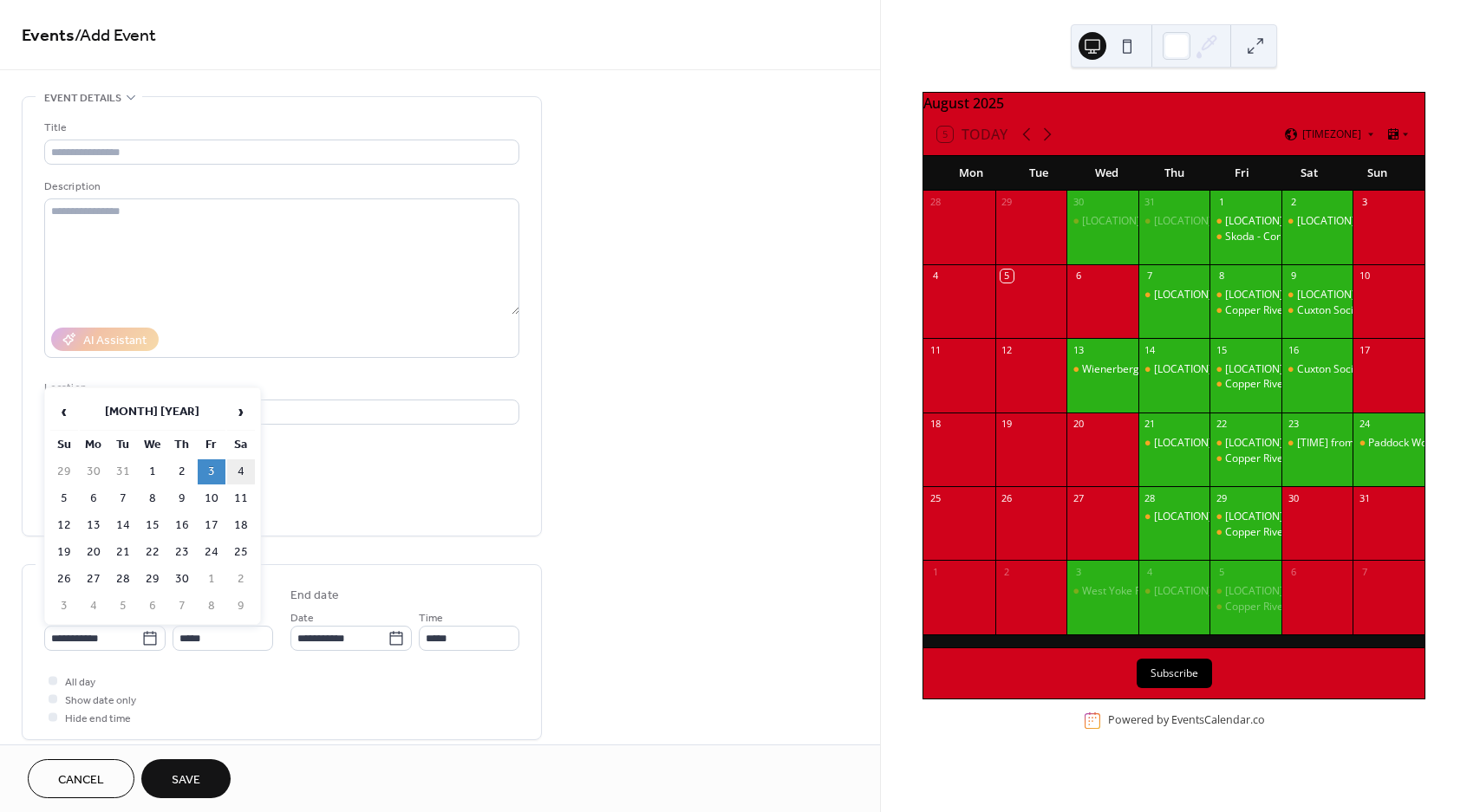 type on "**********" 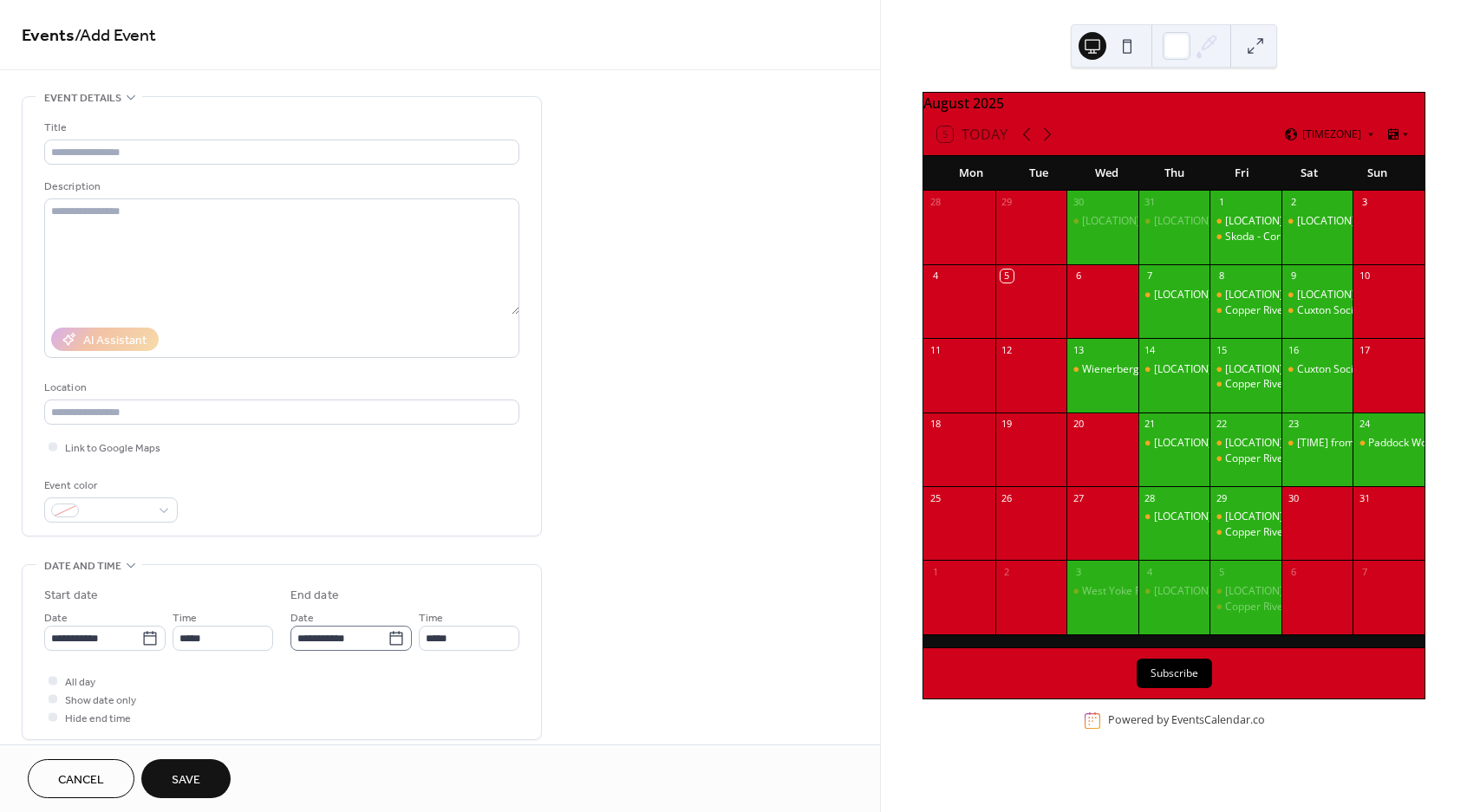 click 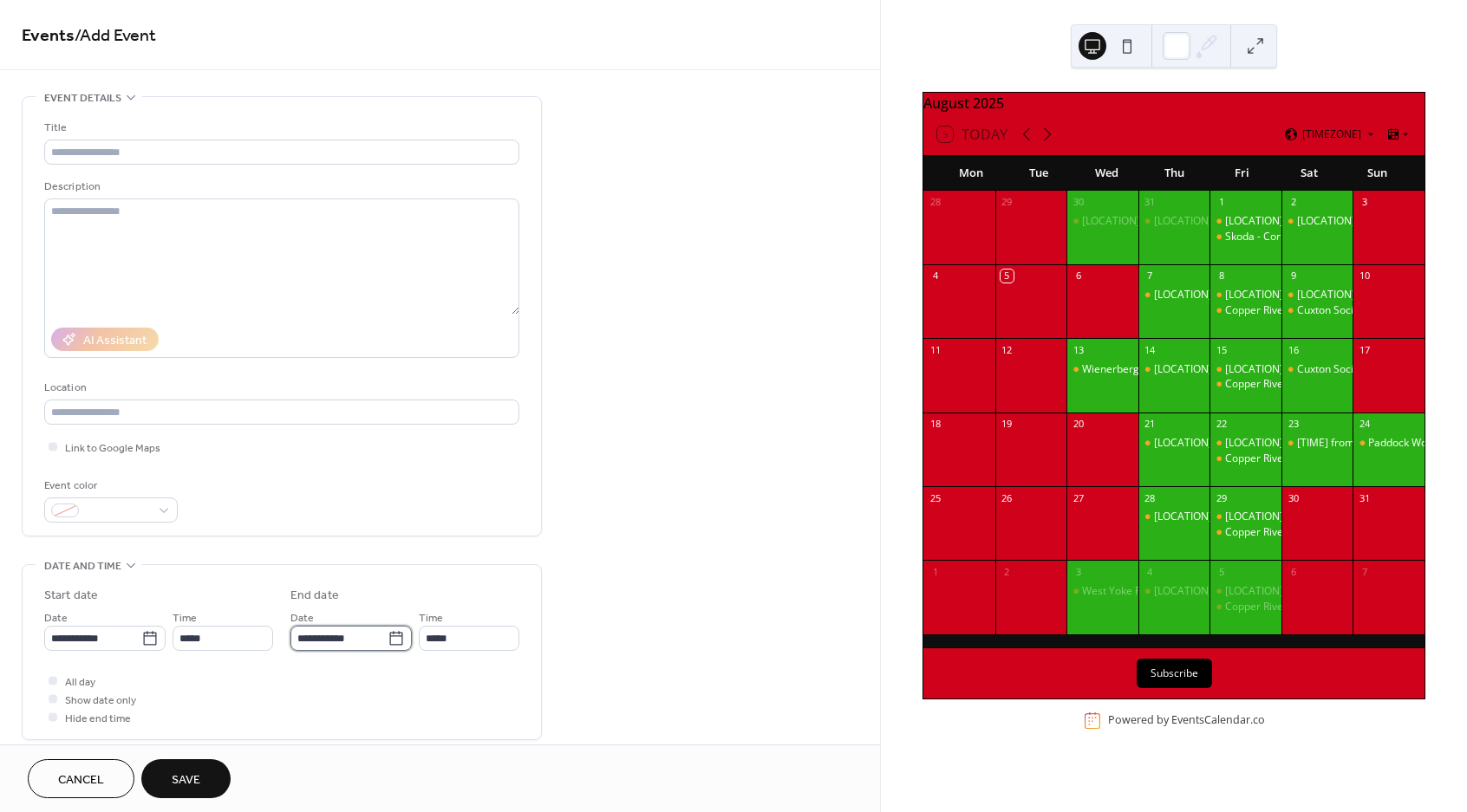 click on "**********" at bounding box center (339, 638) 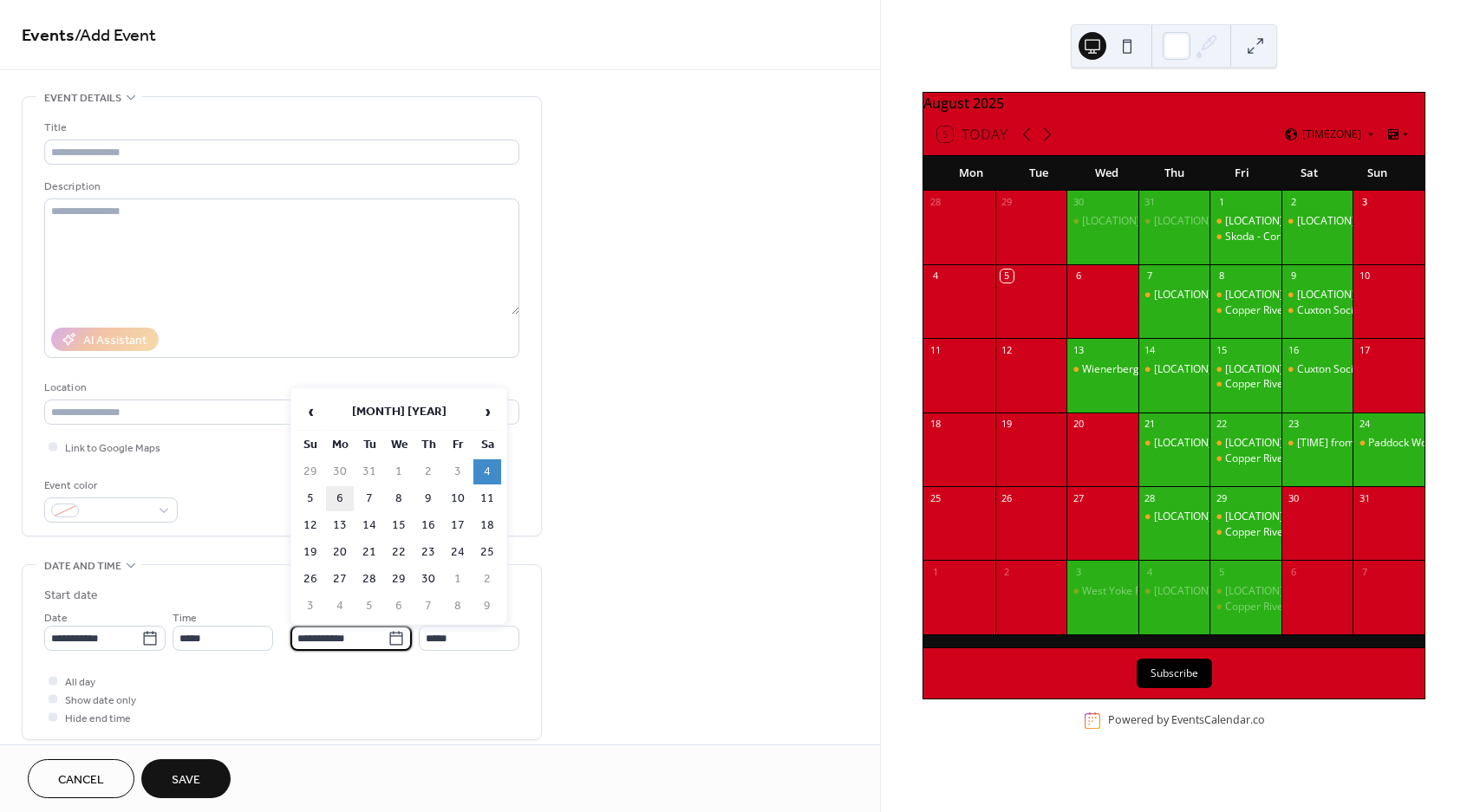 click on "6" at bounding box center (340, 498) 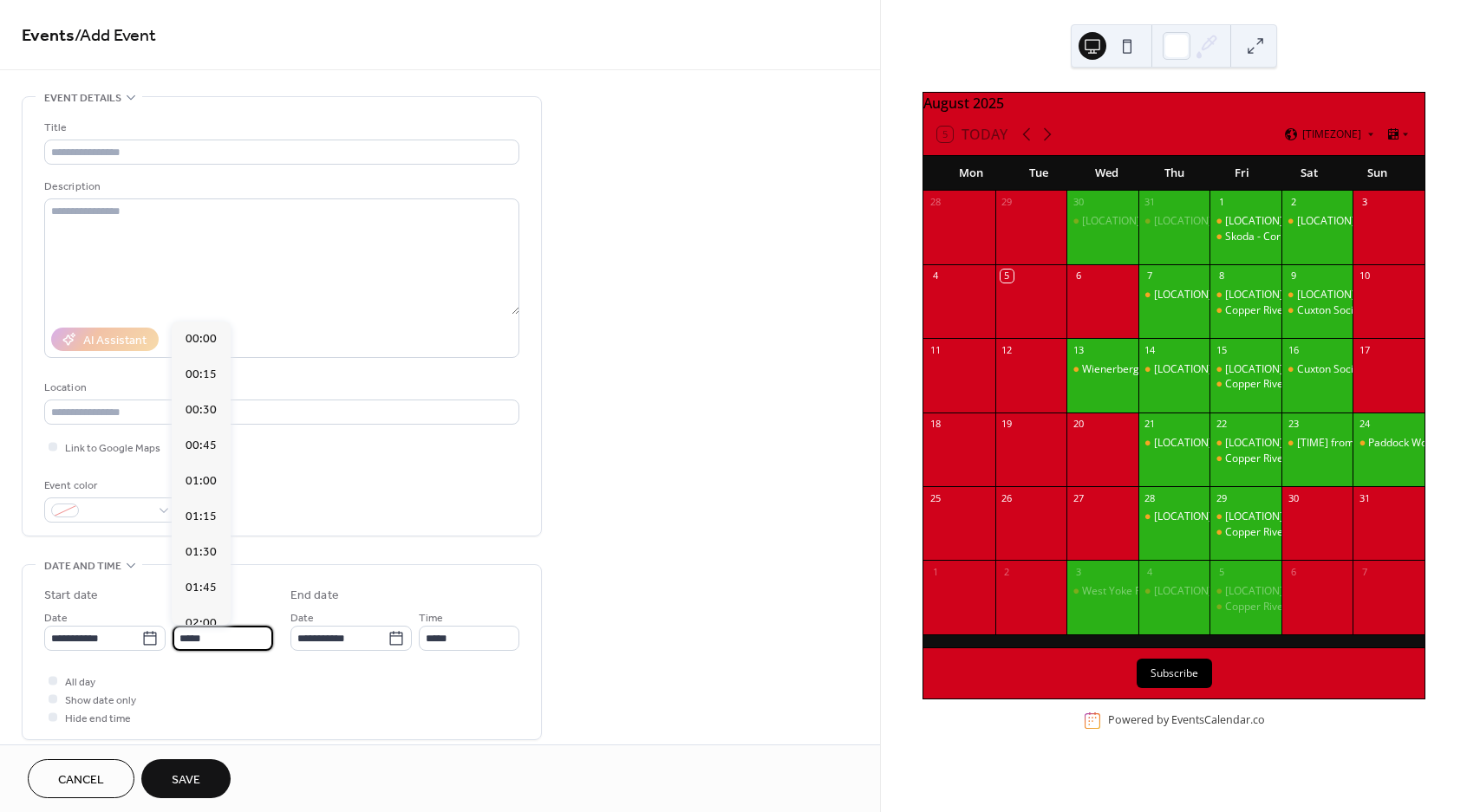 click on "*****" at bounding box center [223, 638] 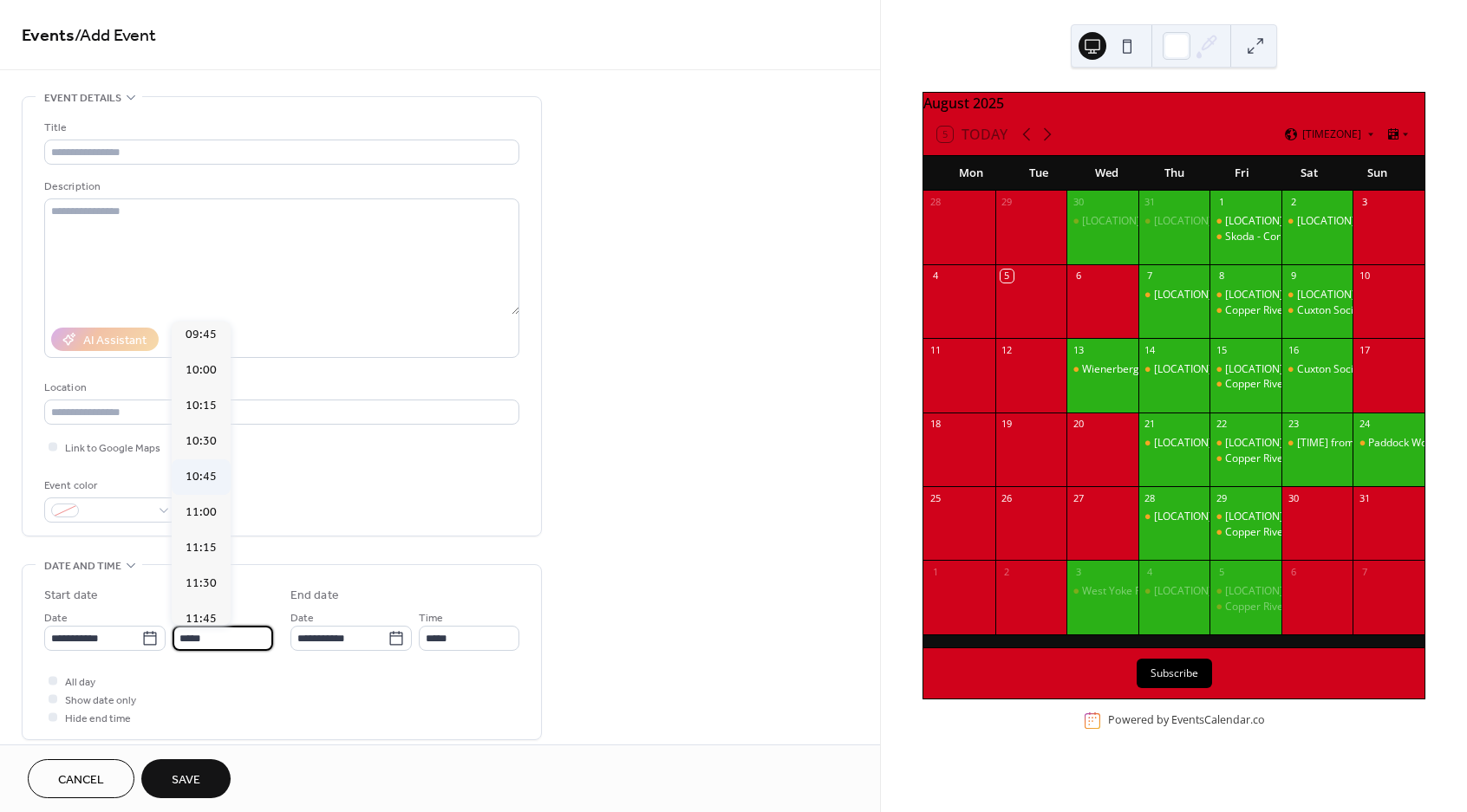 scroll, scrollTop: 1387, scrollLeft: 0, axis: vertical 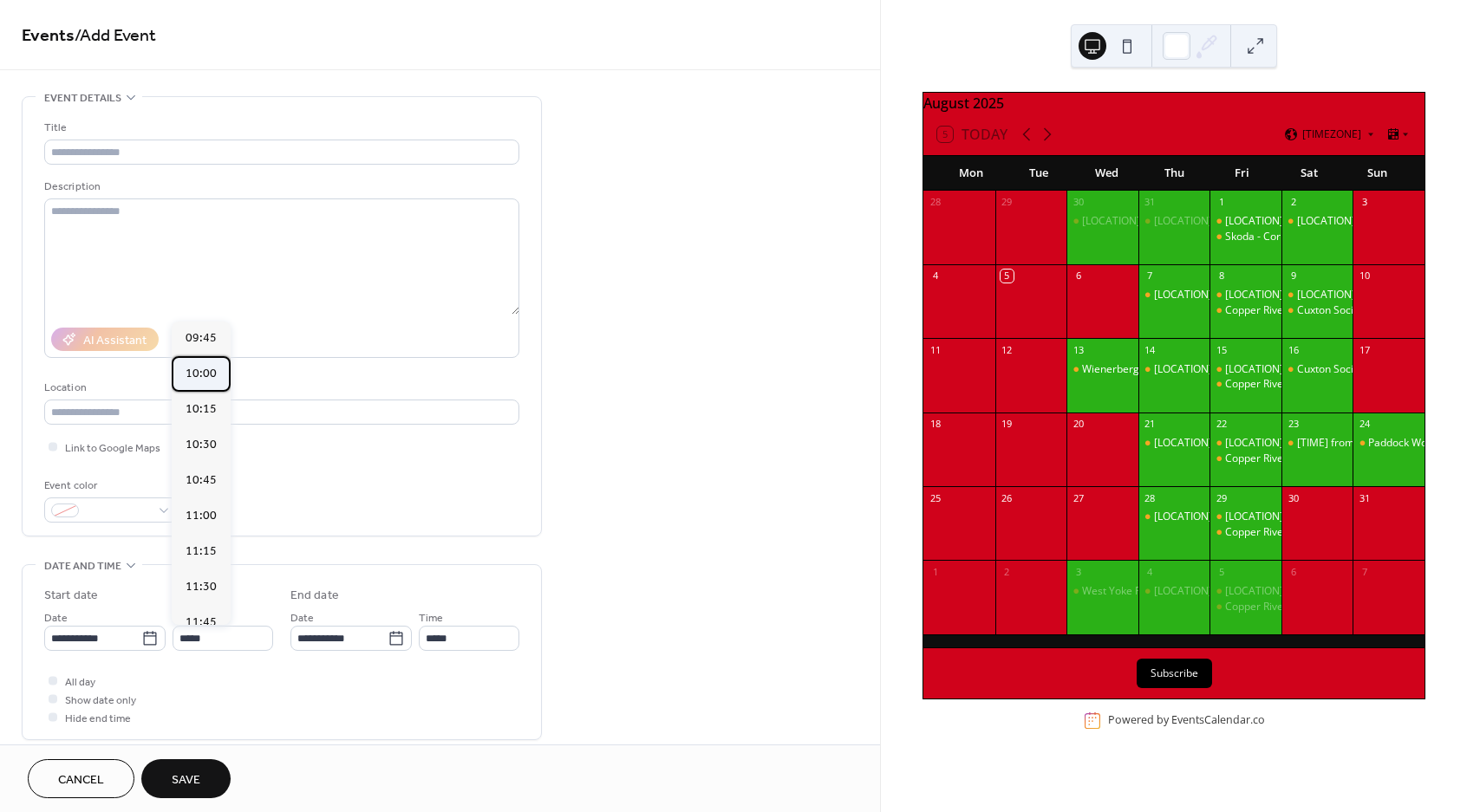 click on "10:00" at bounding box center [201, 374] 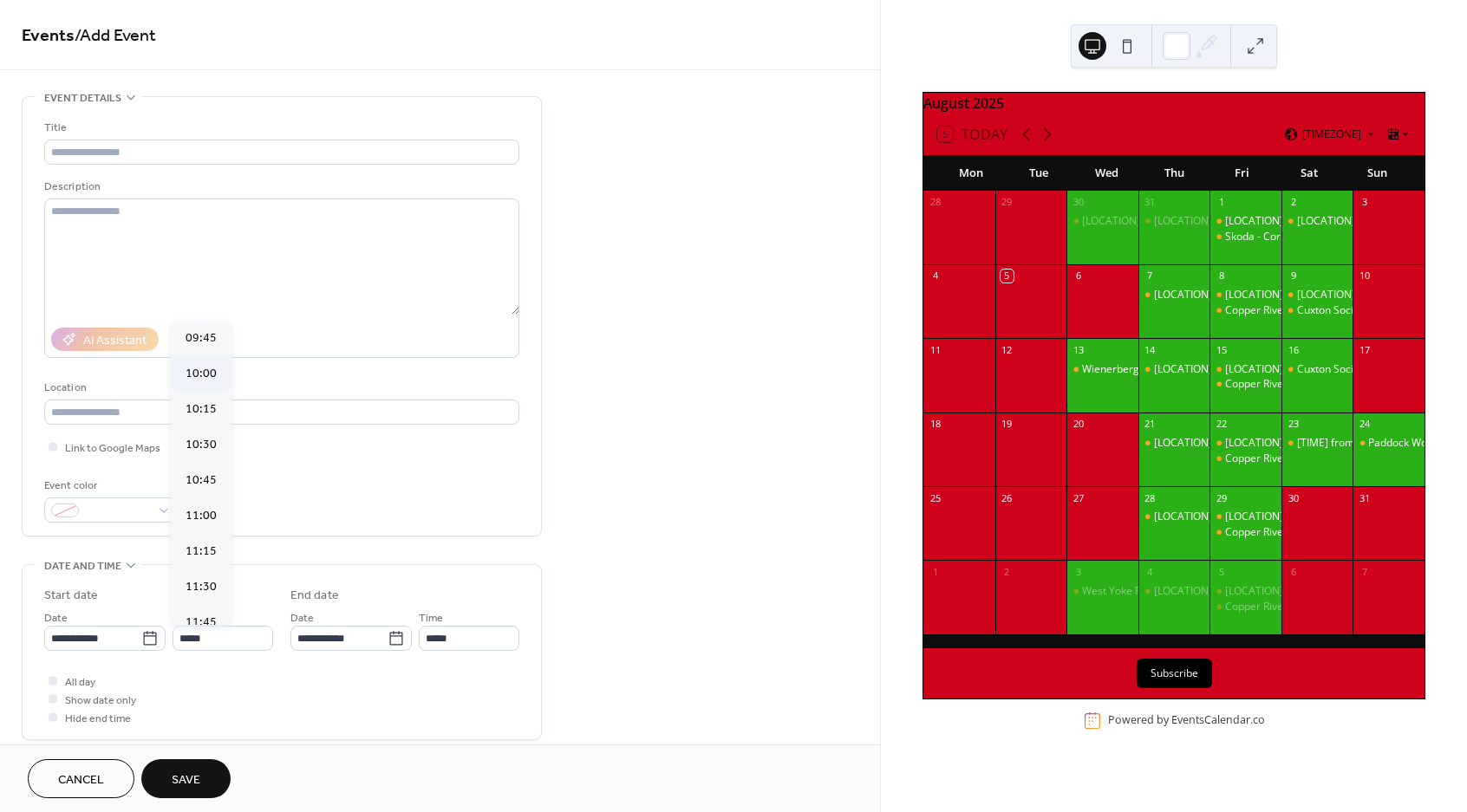 type on "*****" 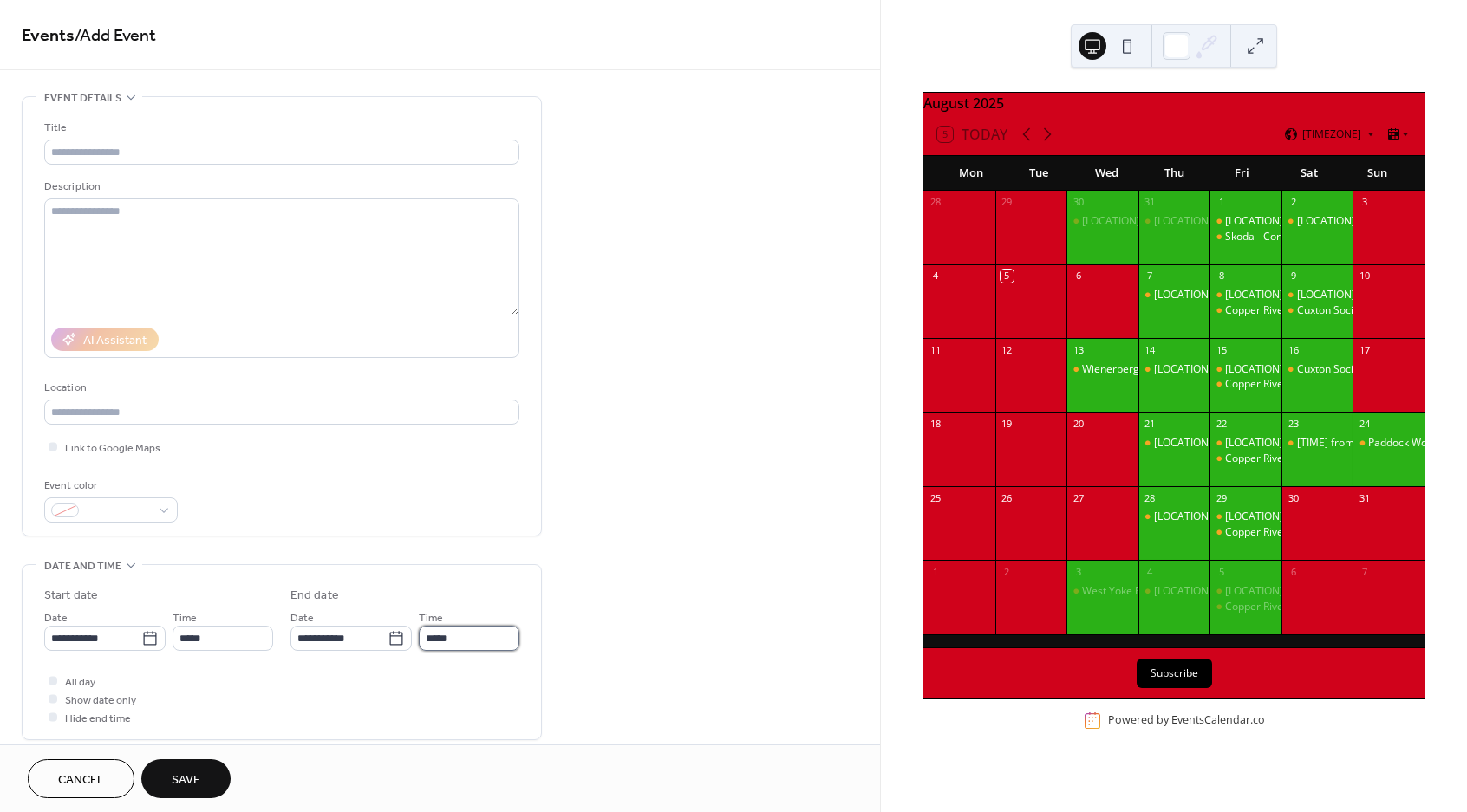 click on "*****" at bounding box center [469, 638] 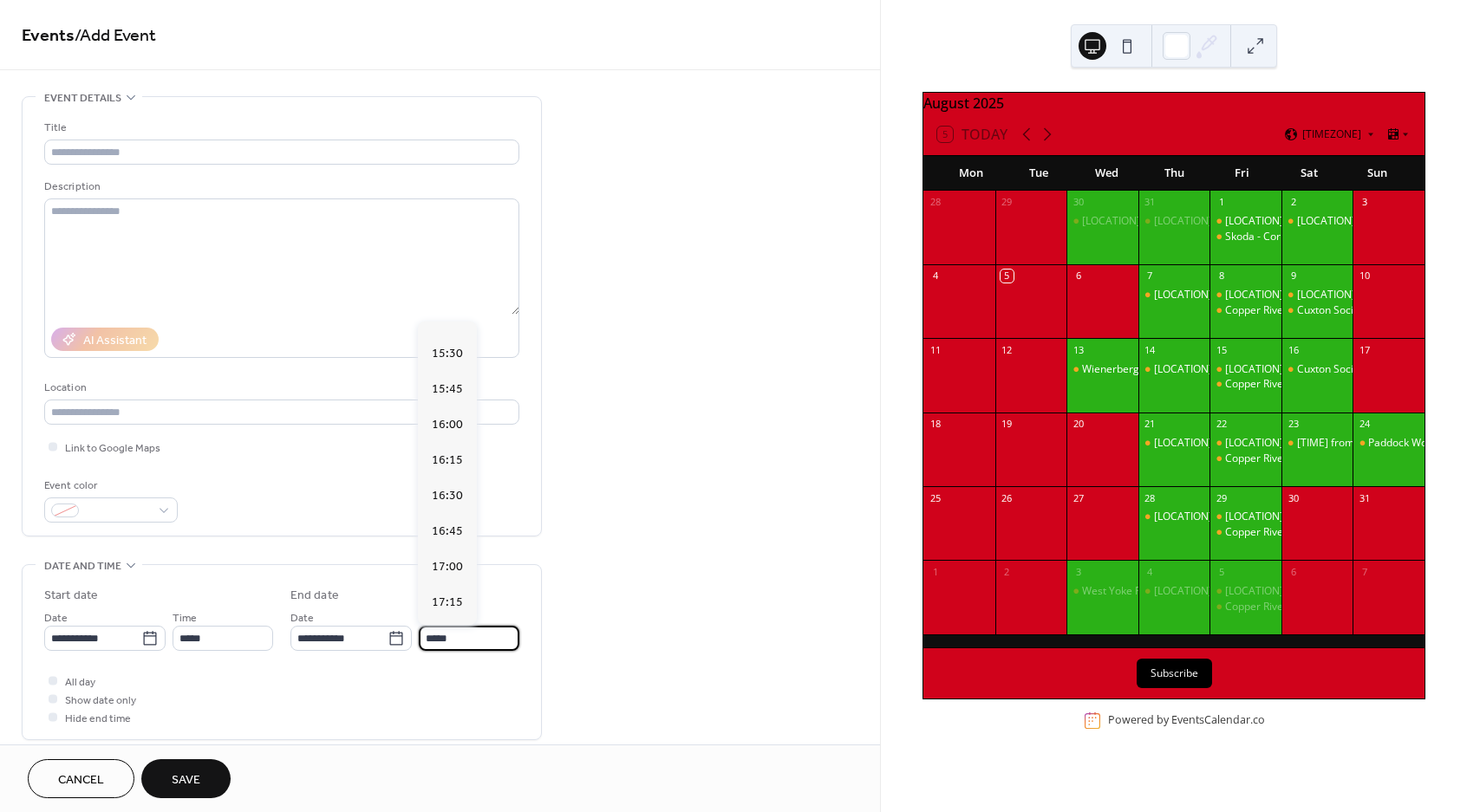 scroll, scrollTop: 2218, scrollLeft: 0, axis: vertical 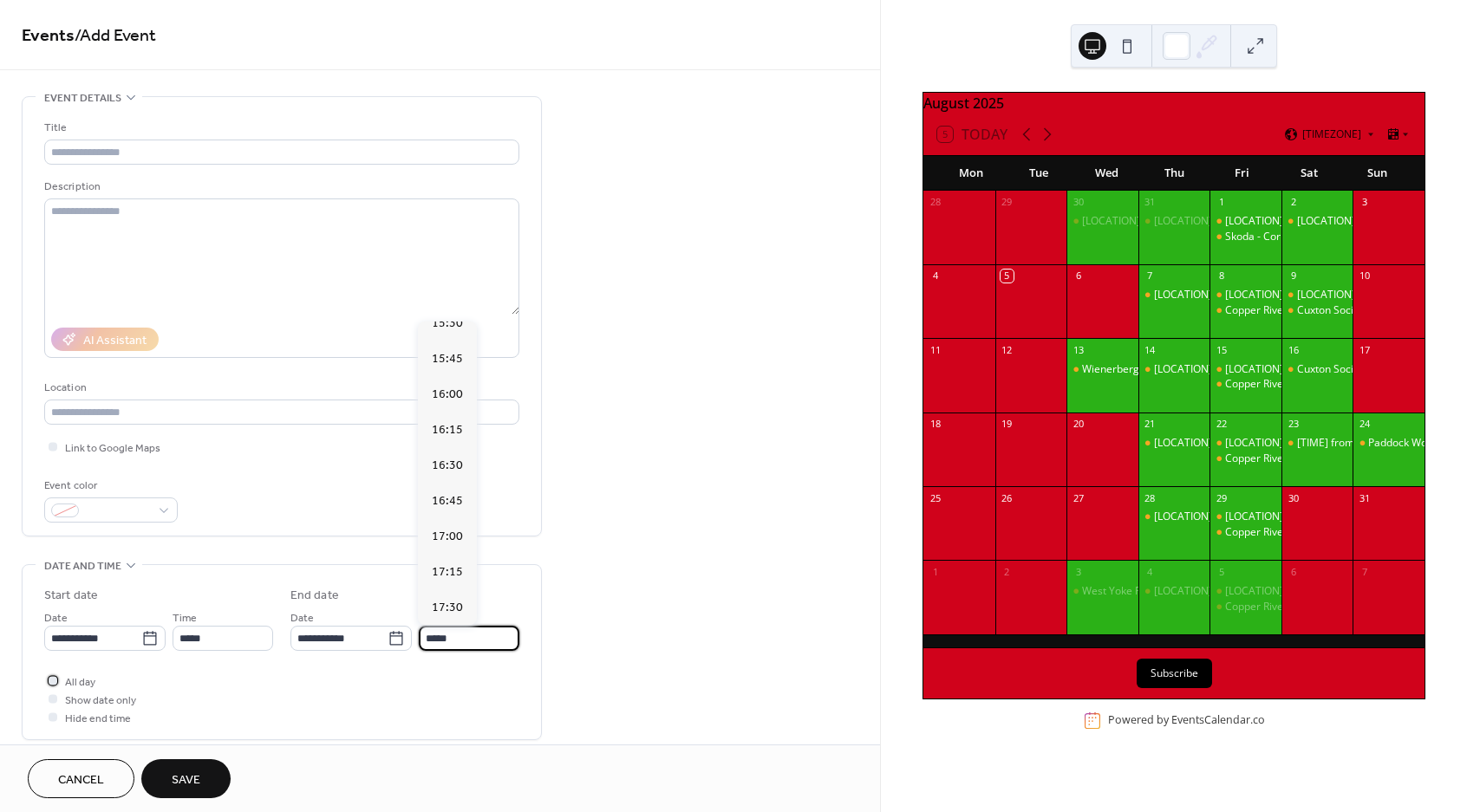 click at bounding box center (53, 680) 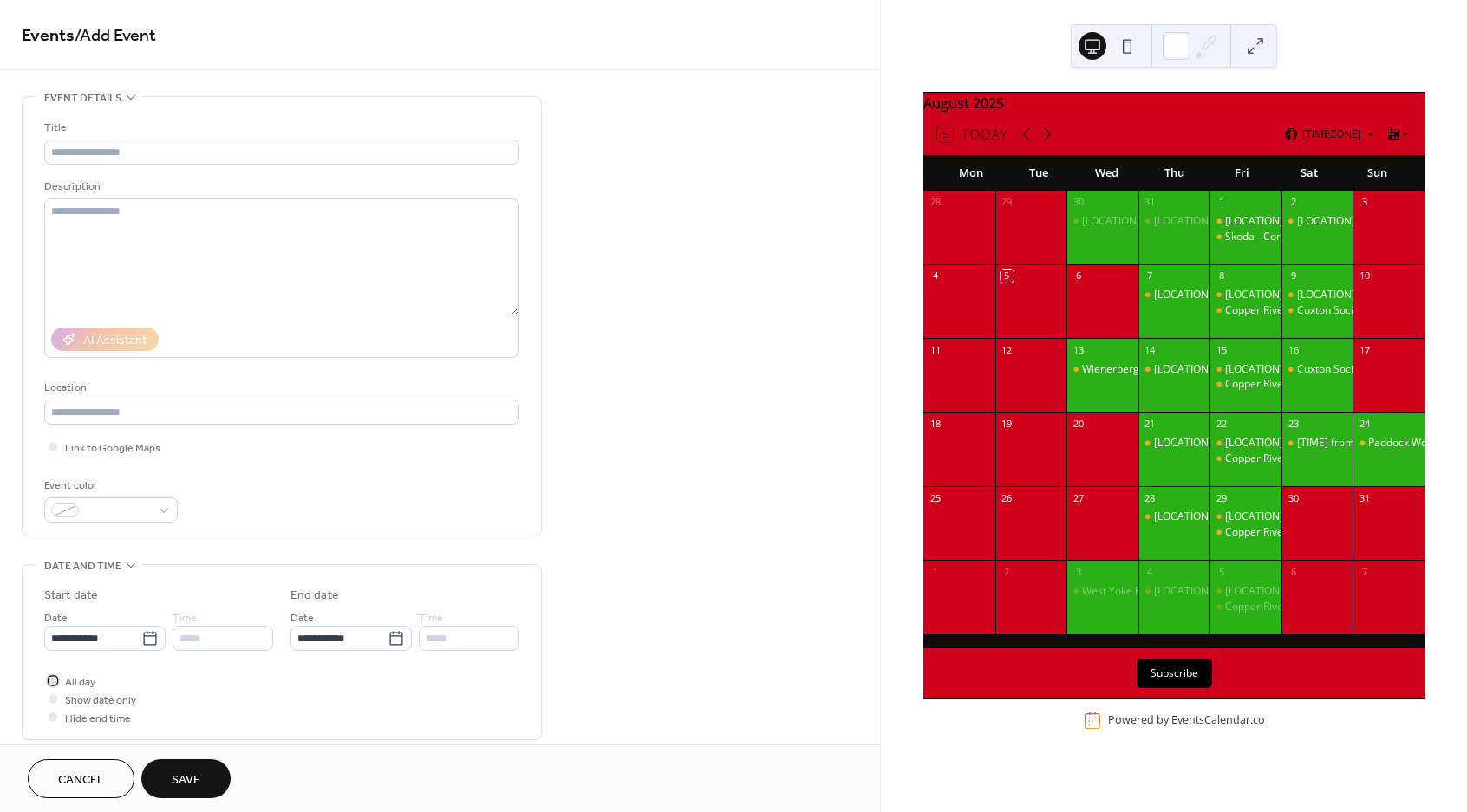 click at bounding box center [53, 680] 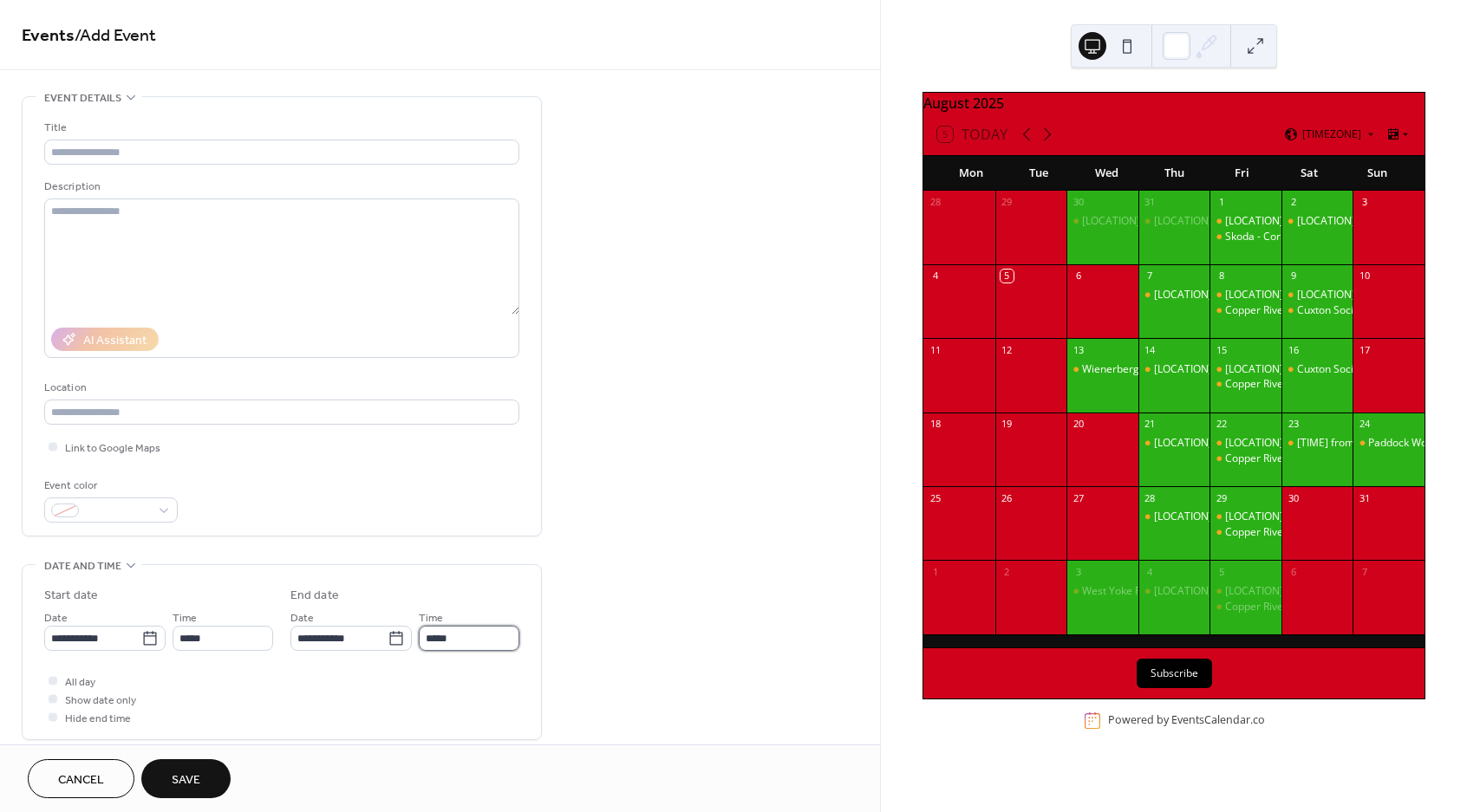 click on "*****" at bounding box center [469, 638] 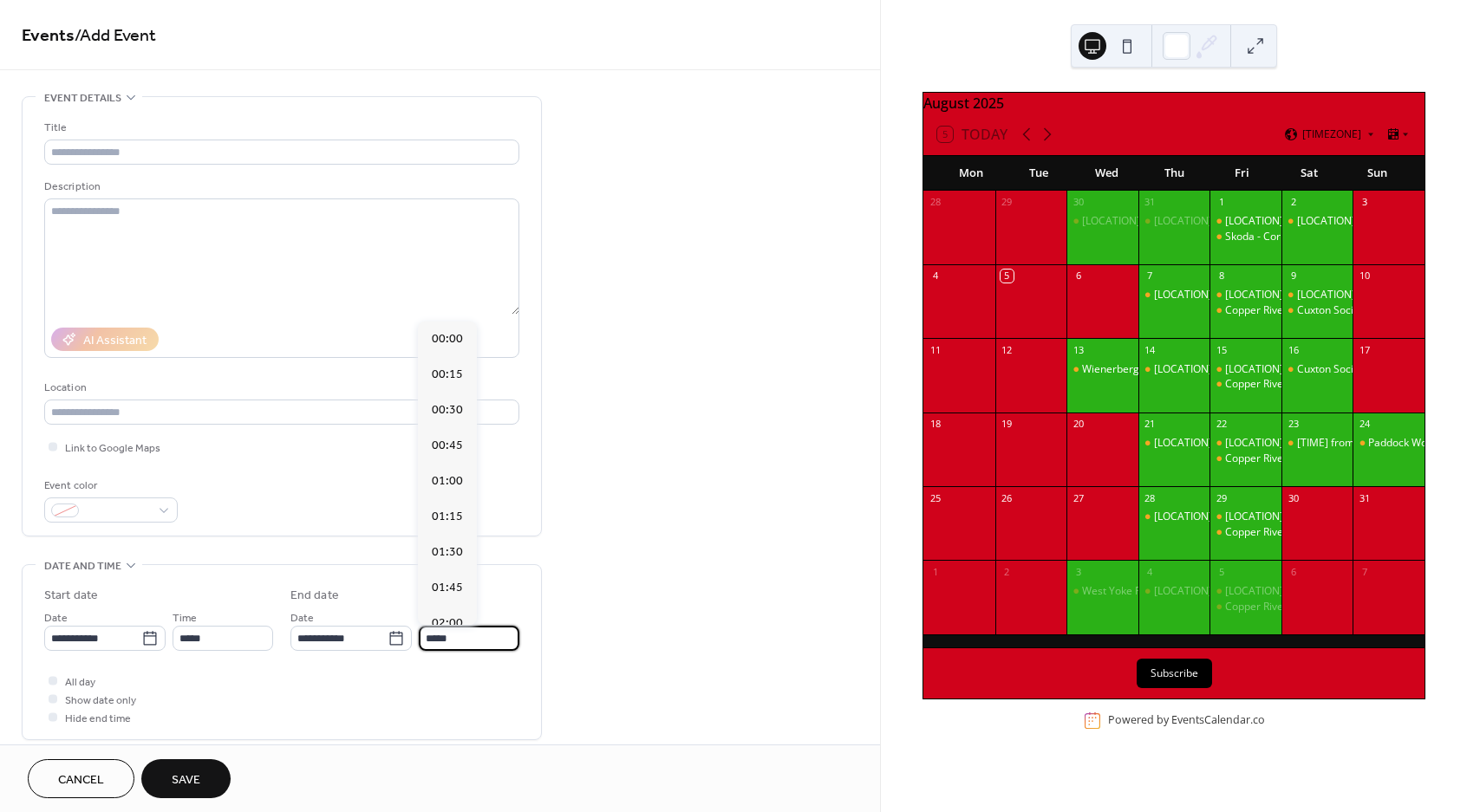scroll, scrollTop: 1569, scrollLeft: 0, axis: vertical 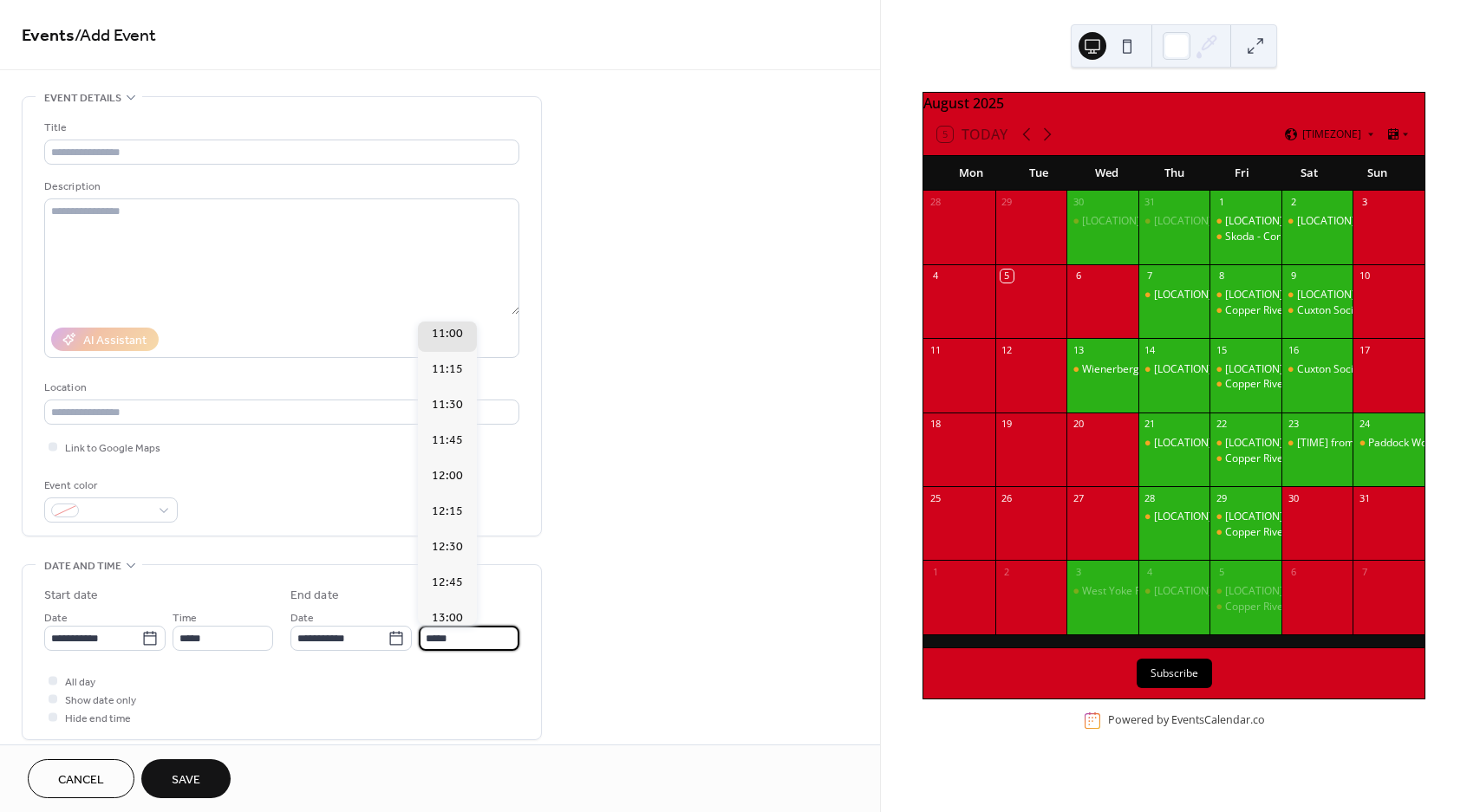 click on "All day Show date only Hide end time" at bounding box center (282, 698) 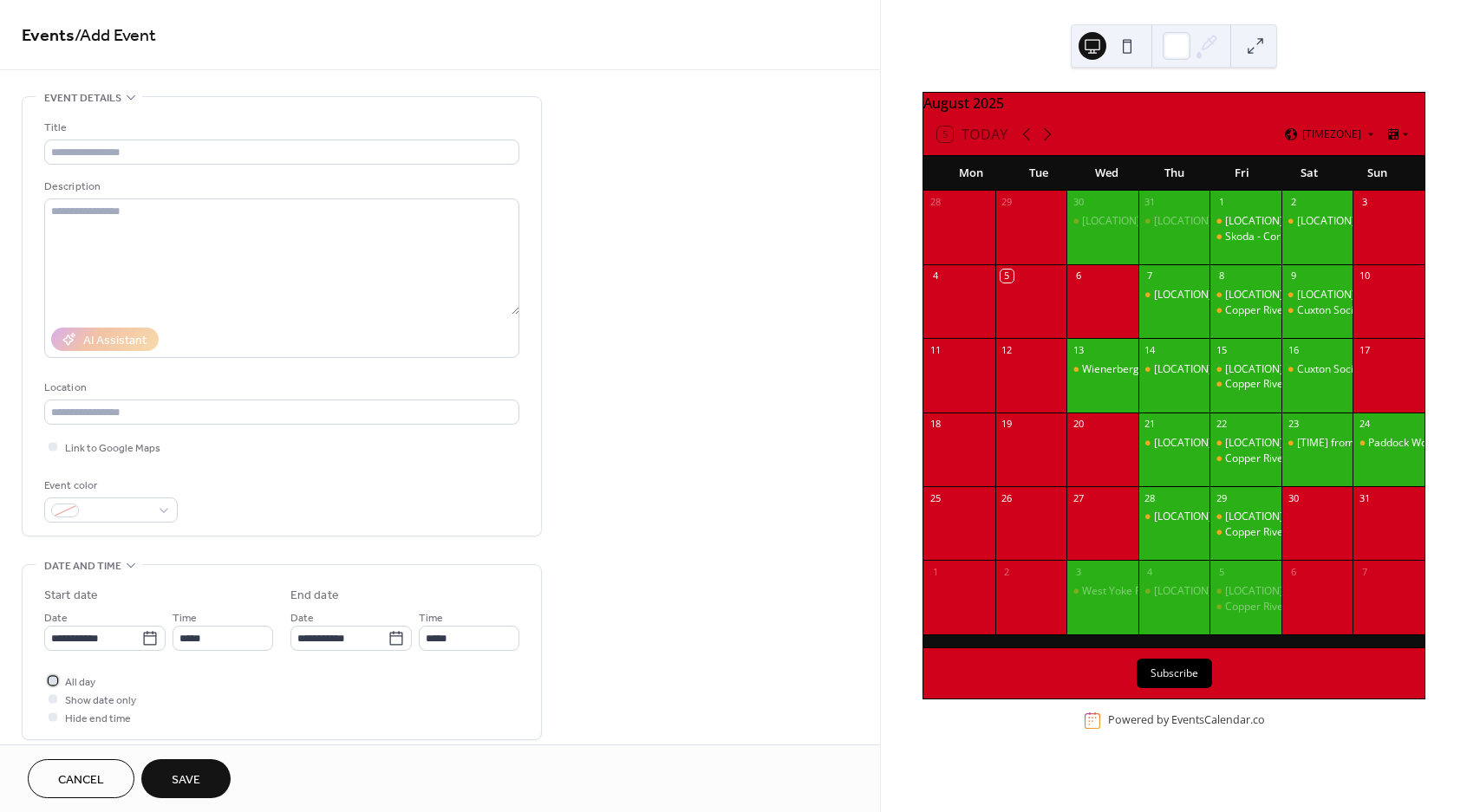 click at bounding box center [53, 680] 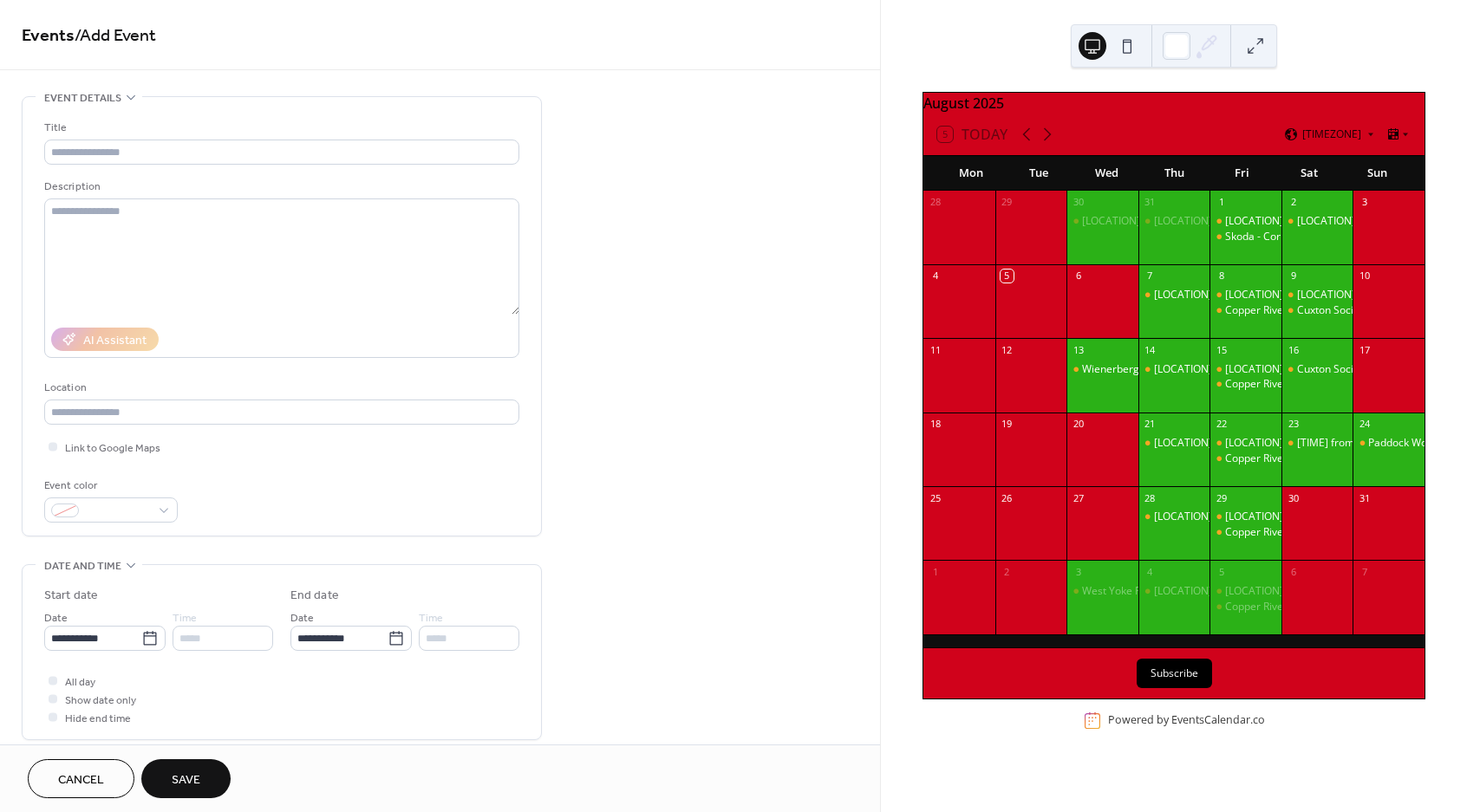 click on "Save" at bounding box center [186, 778] 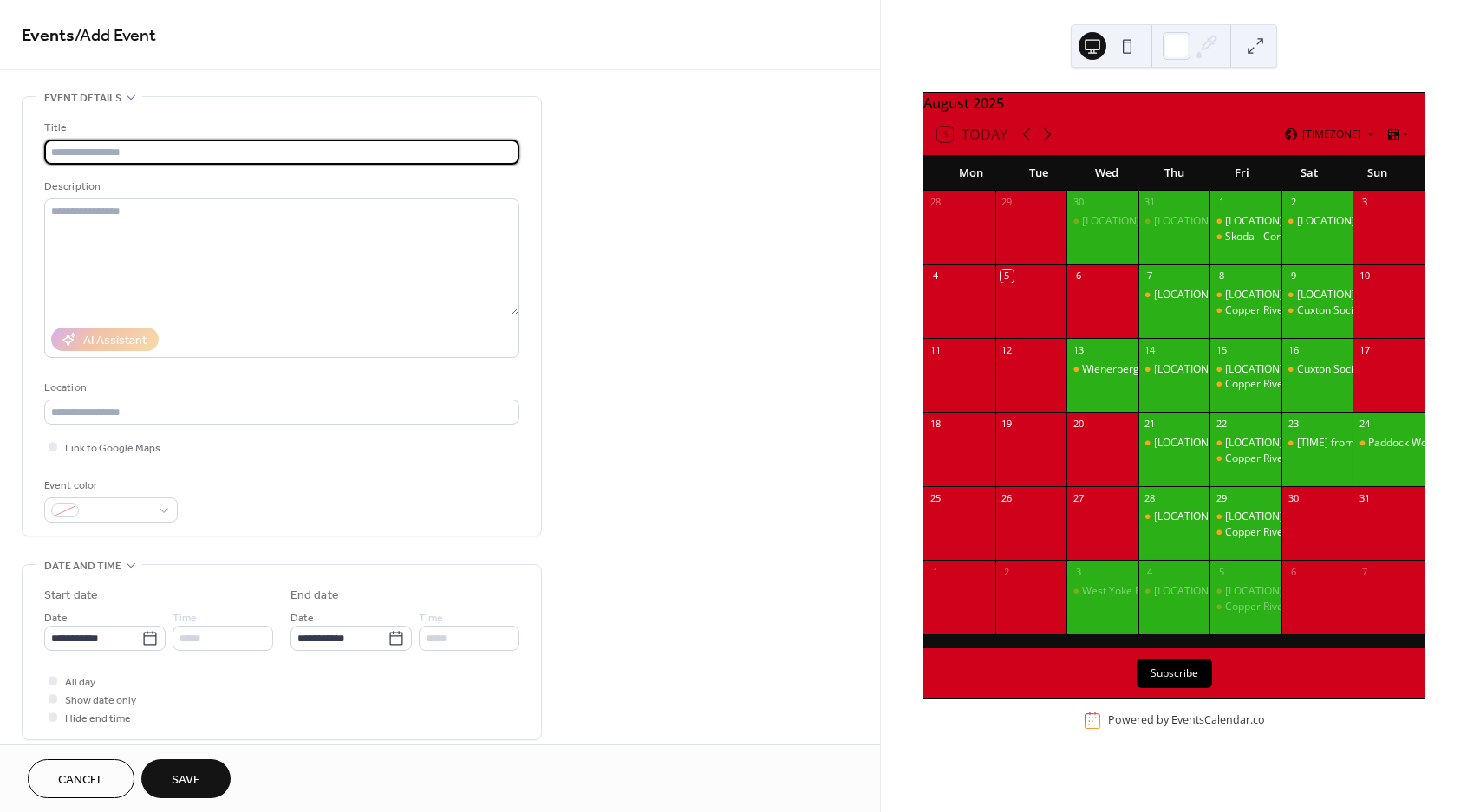 click at bounding box center (282, 152) 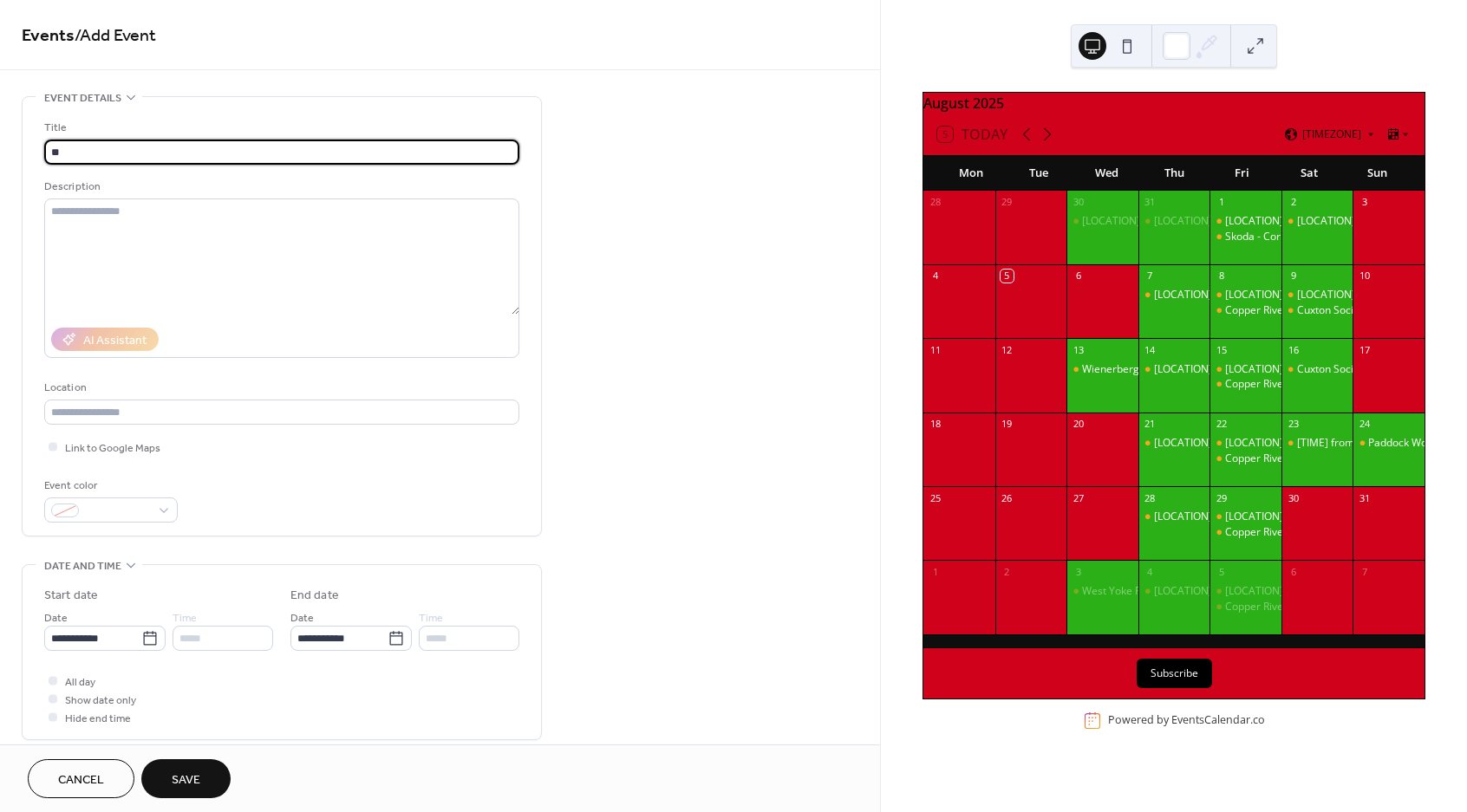 type on "*" 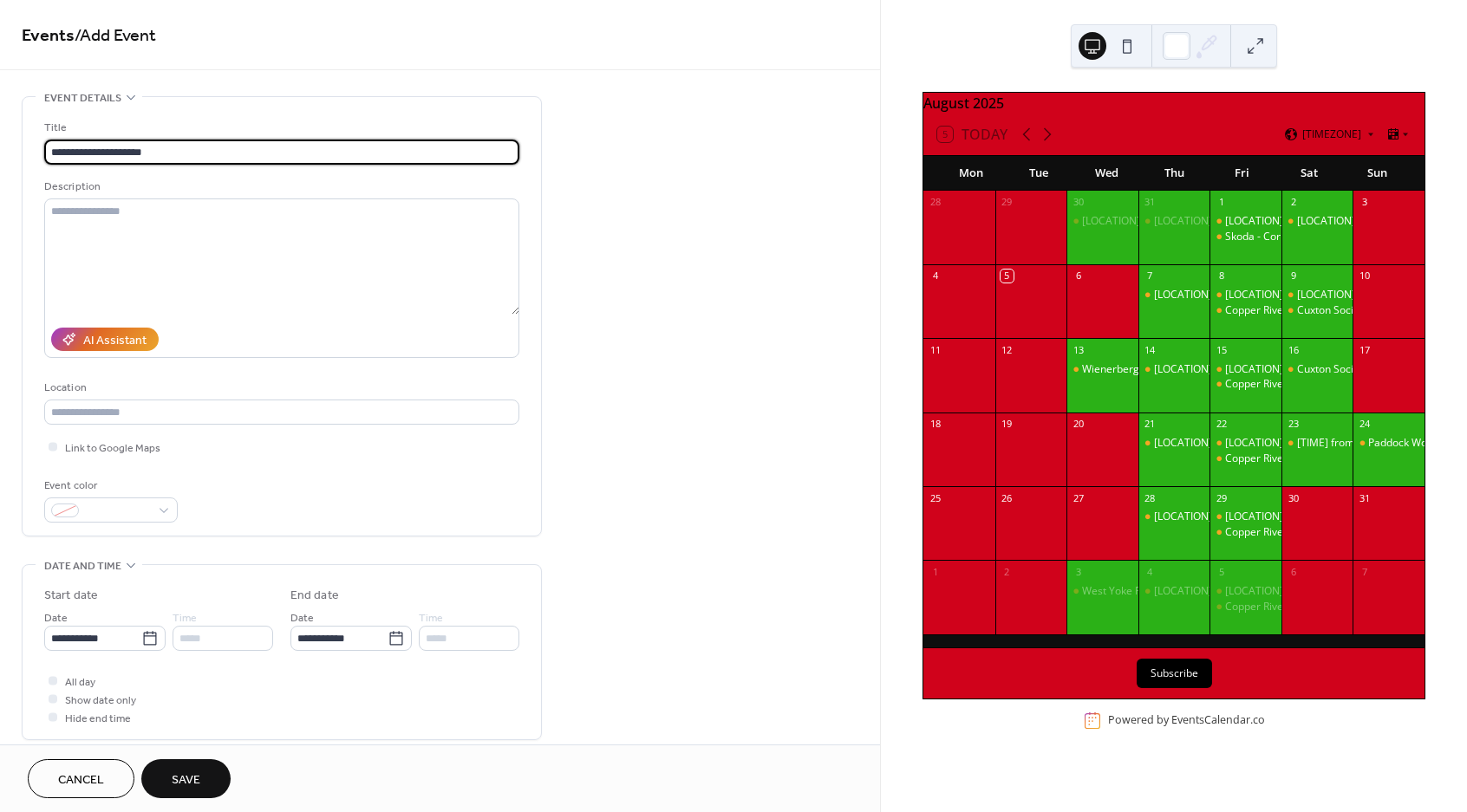 click on "**********" at bounding box center (282, 152) 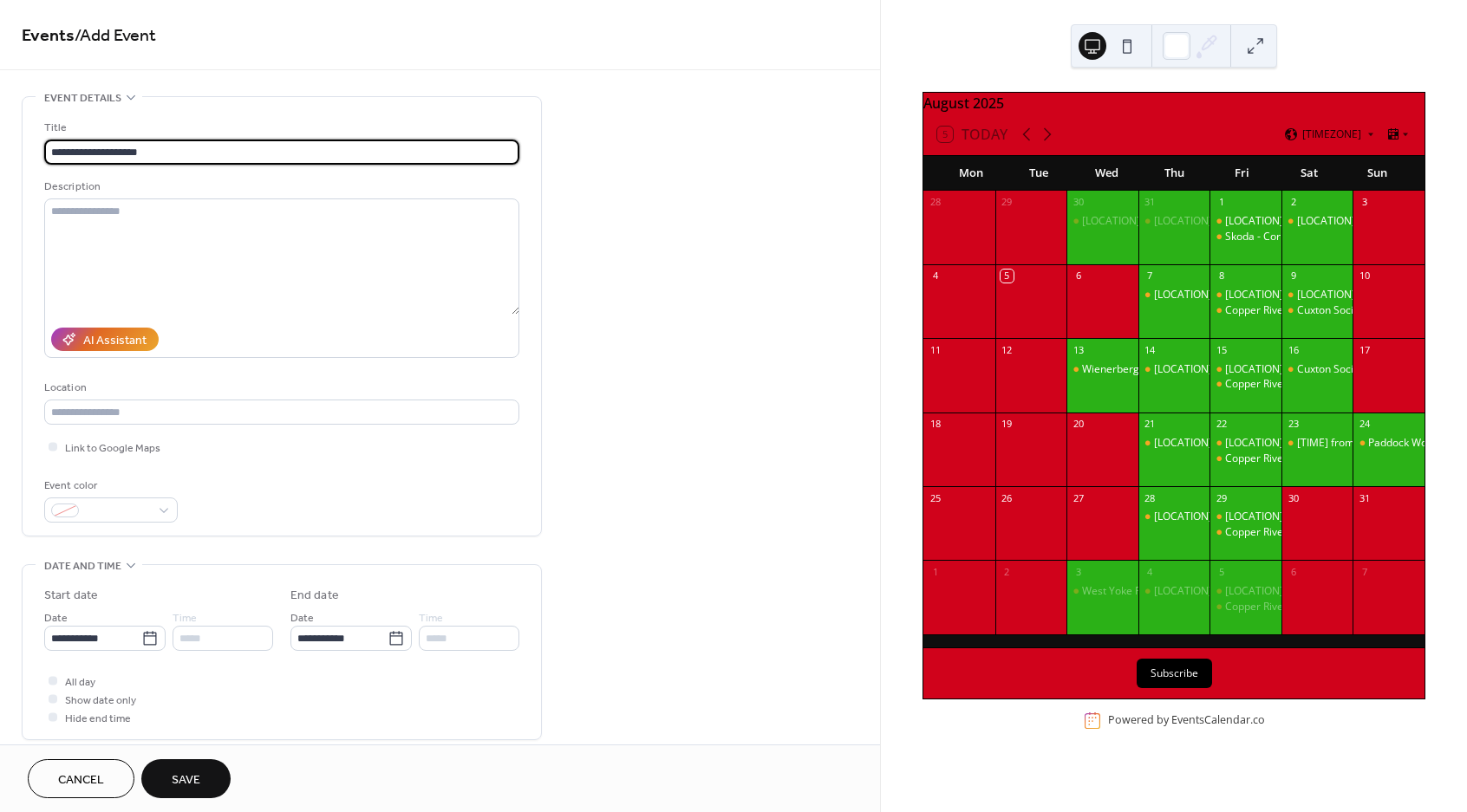 click on "**********" at bounding box center [282, 152] 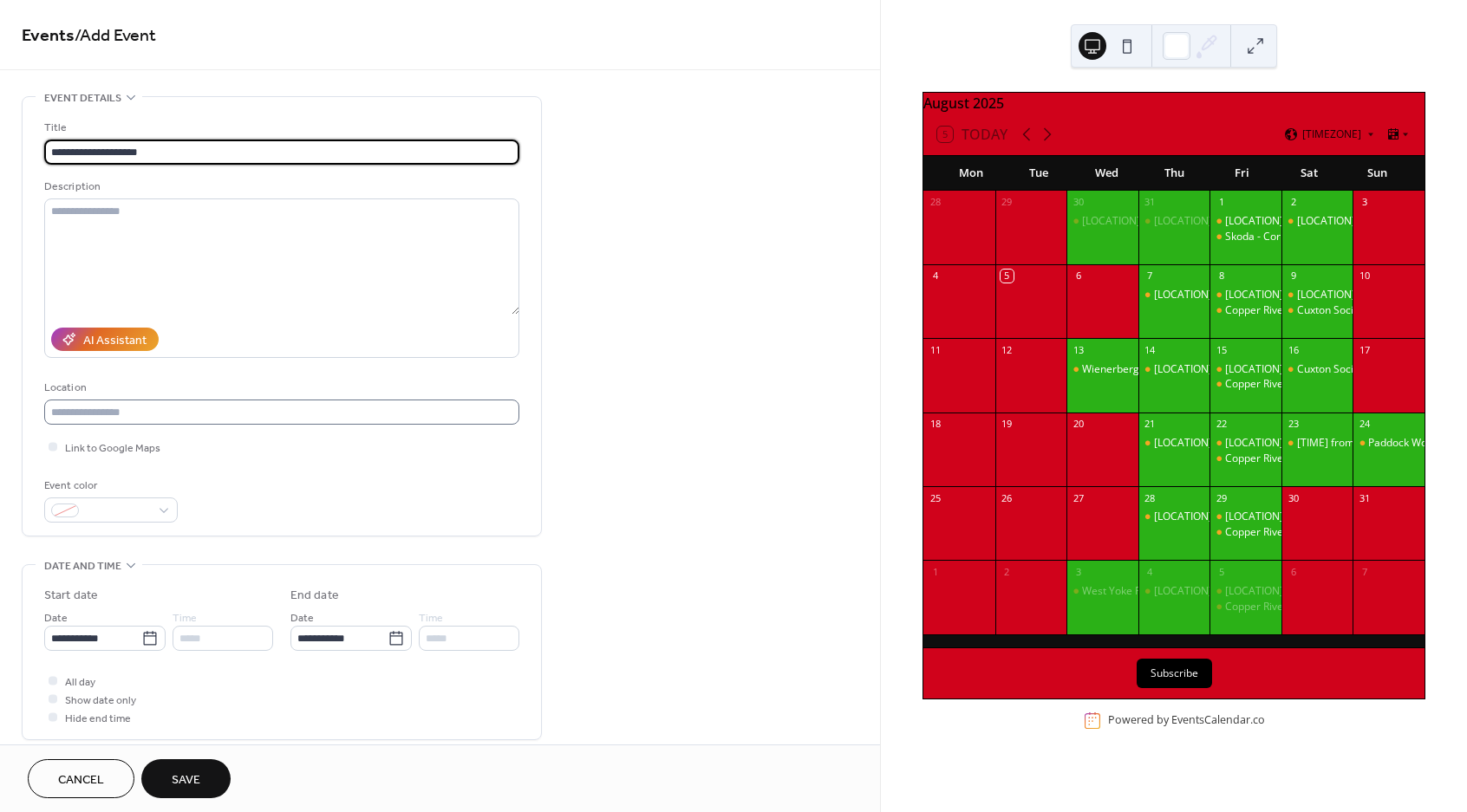 type on "**********" 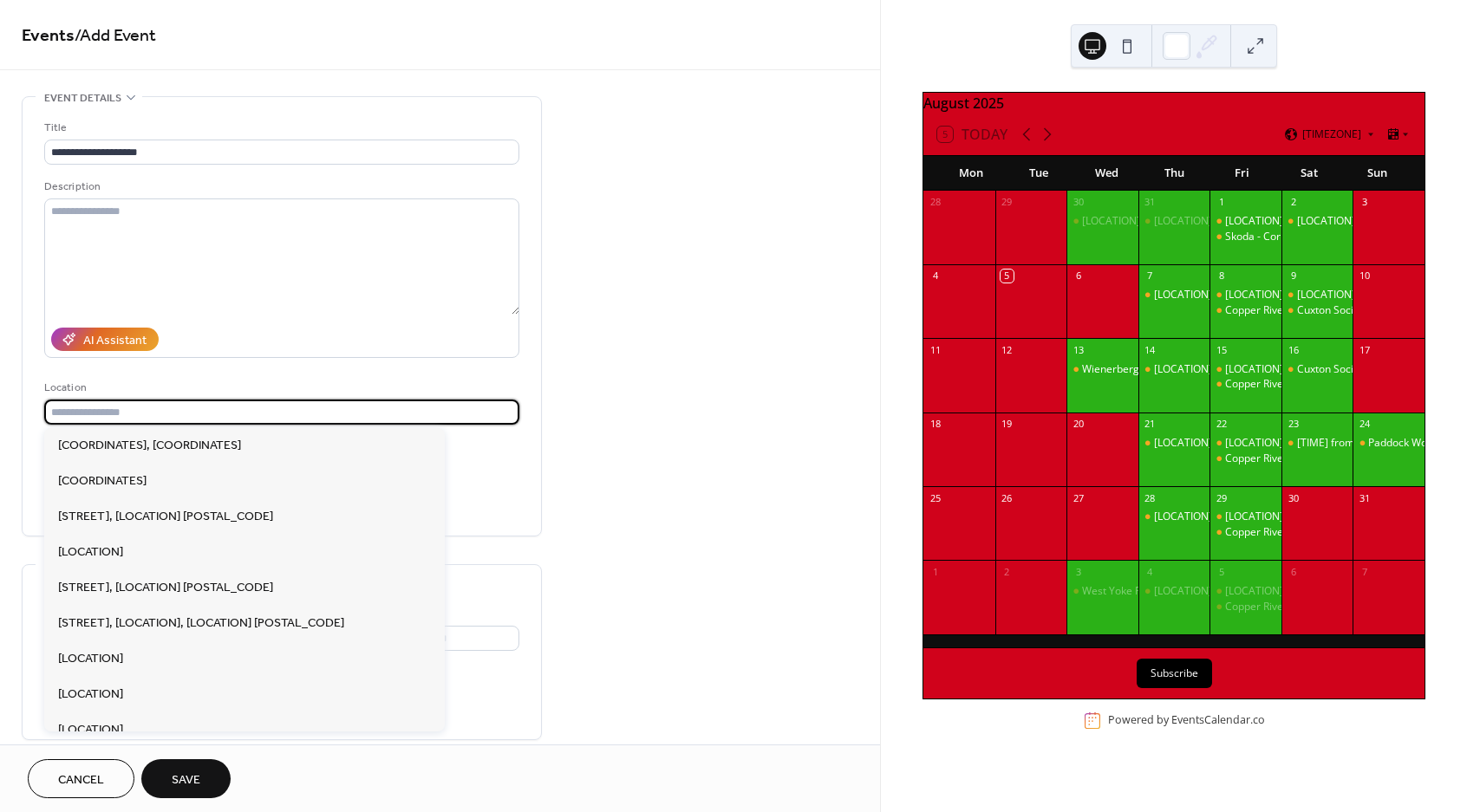 click at bounding box center (282, 412) 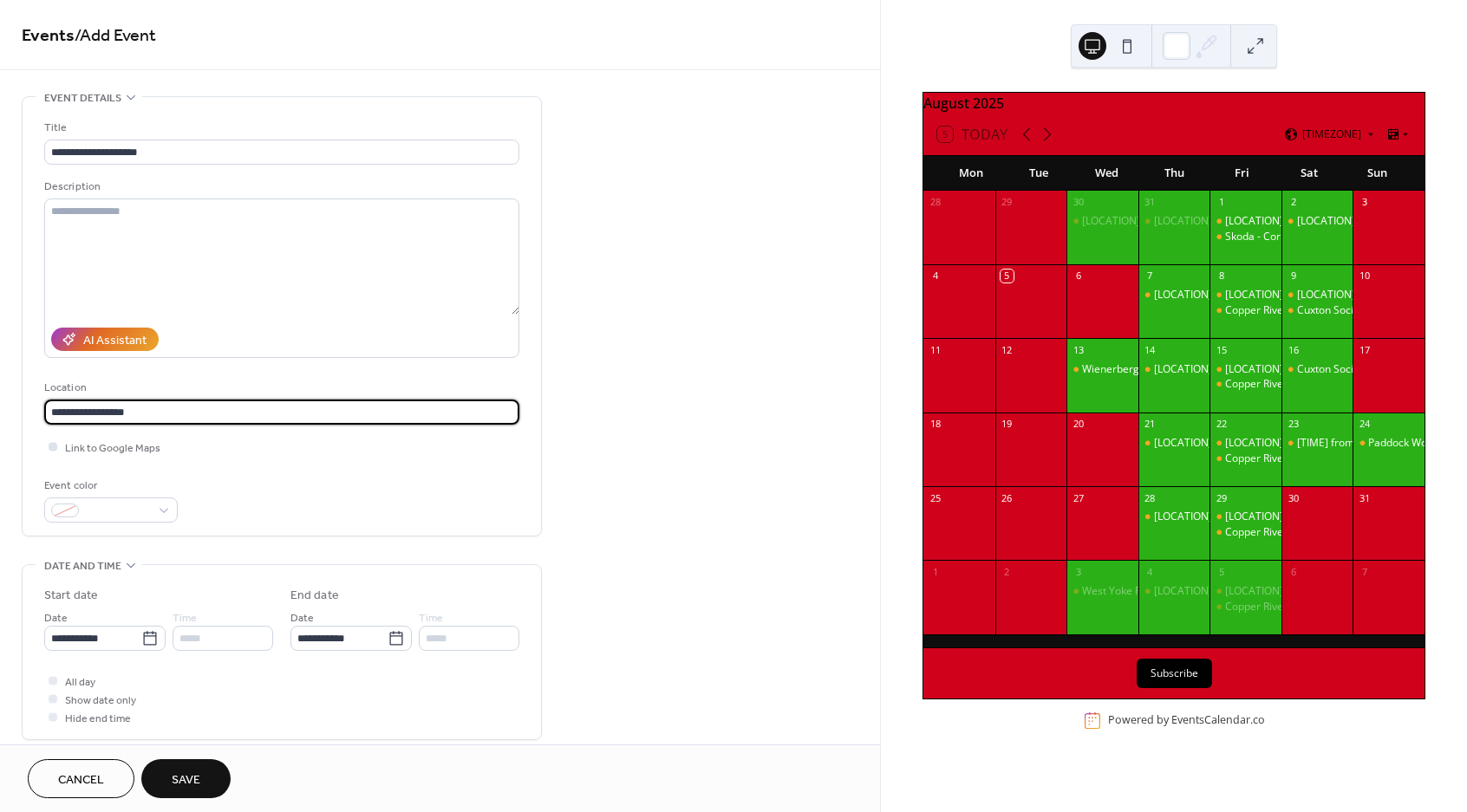 type on "**********" 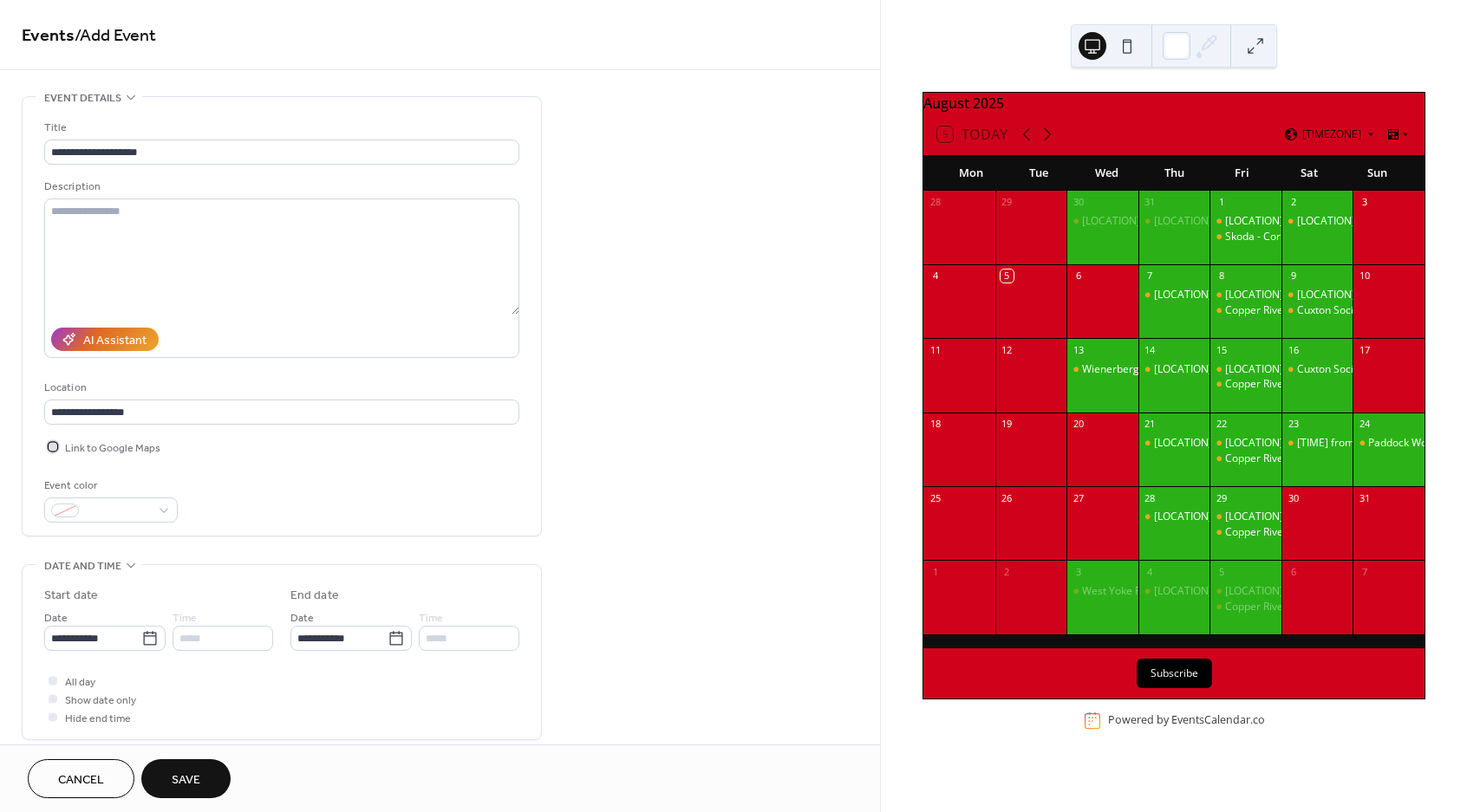 click at bounding box center [53, 446] 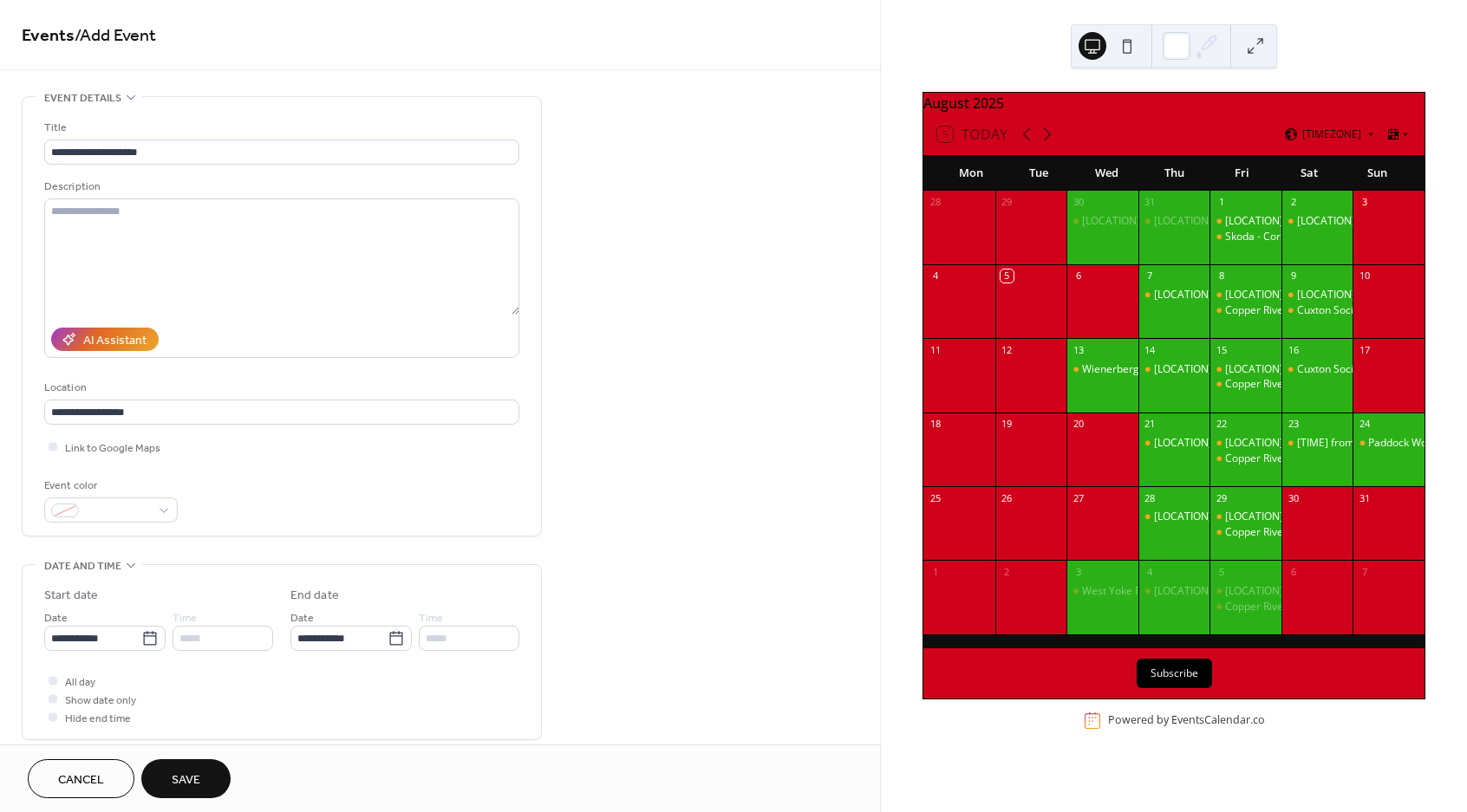 click on "Location" at bounding box center (280, 387) 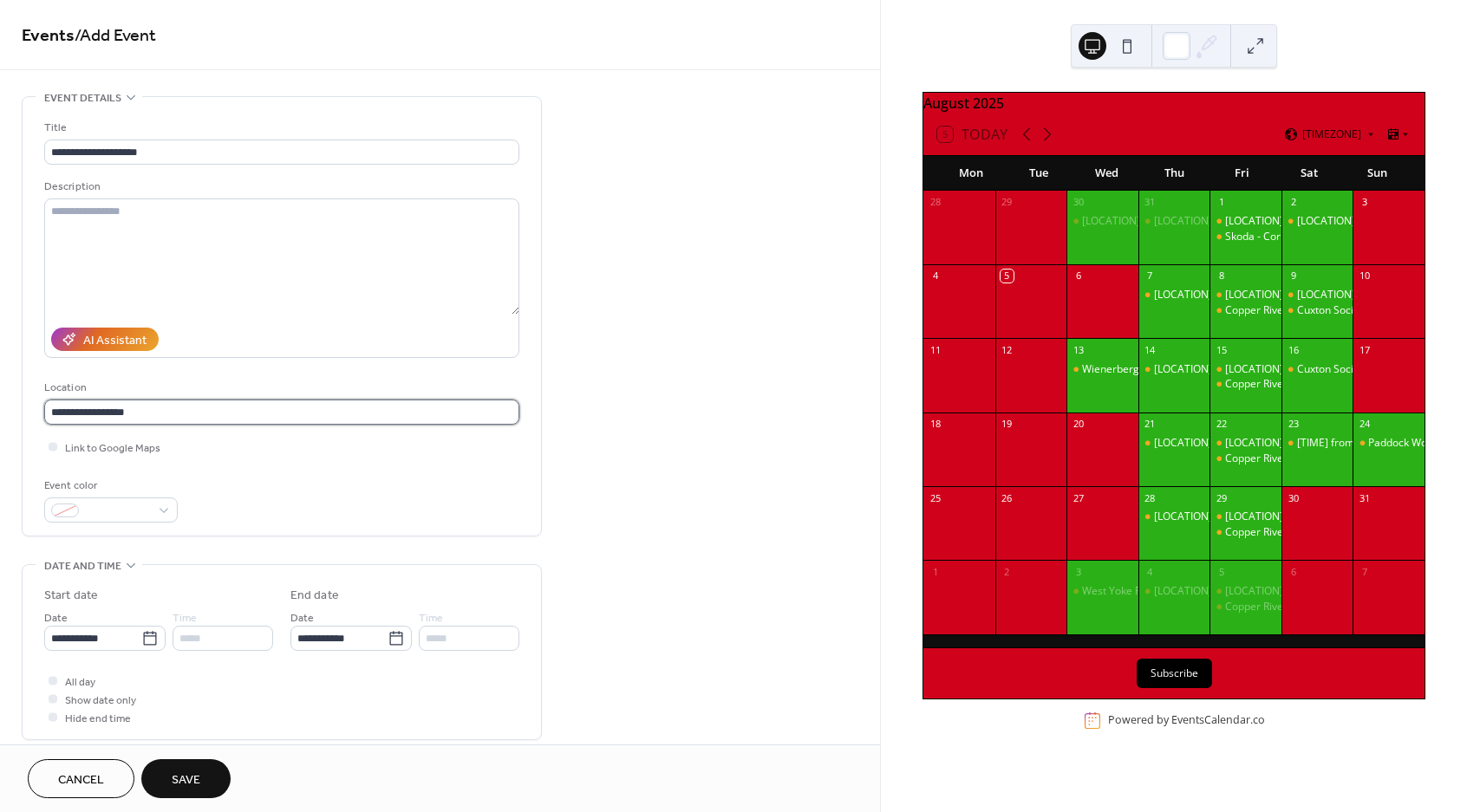 click on "**********" at bounding box center (282, 412) 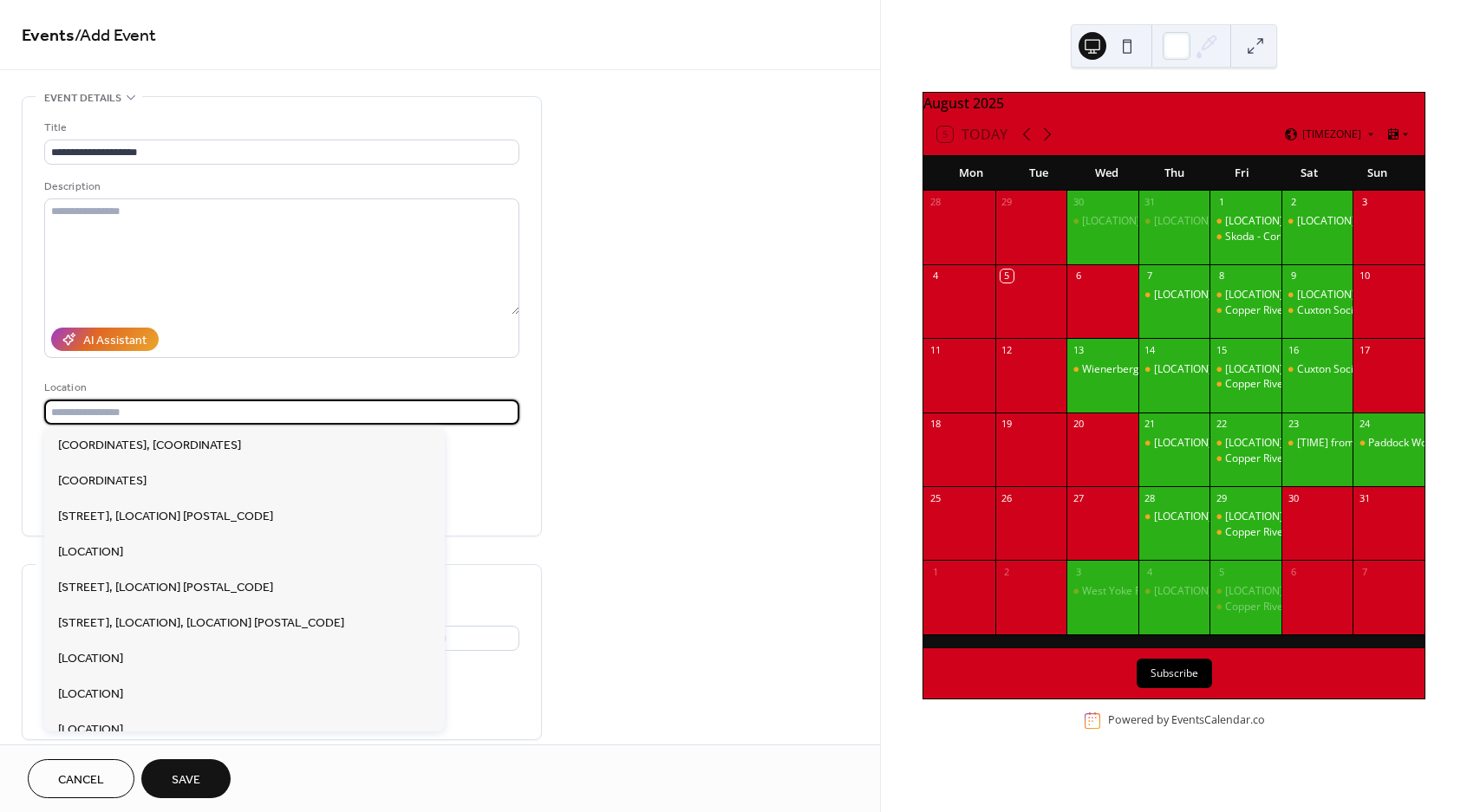 click at bounding box center [282, 412] 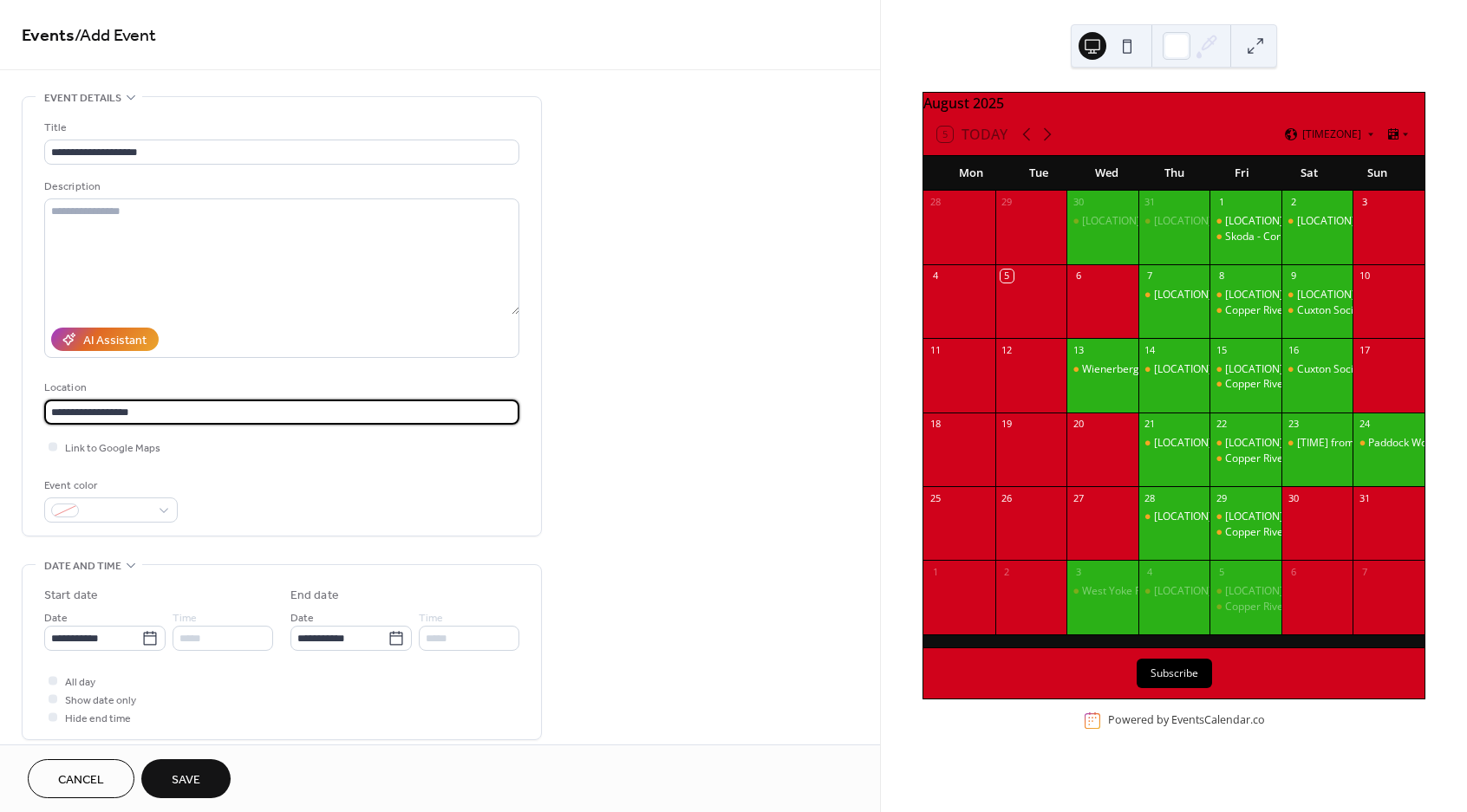 click on "**********" at bounding box center (282, 412) 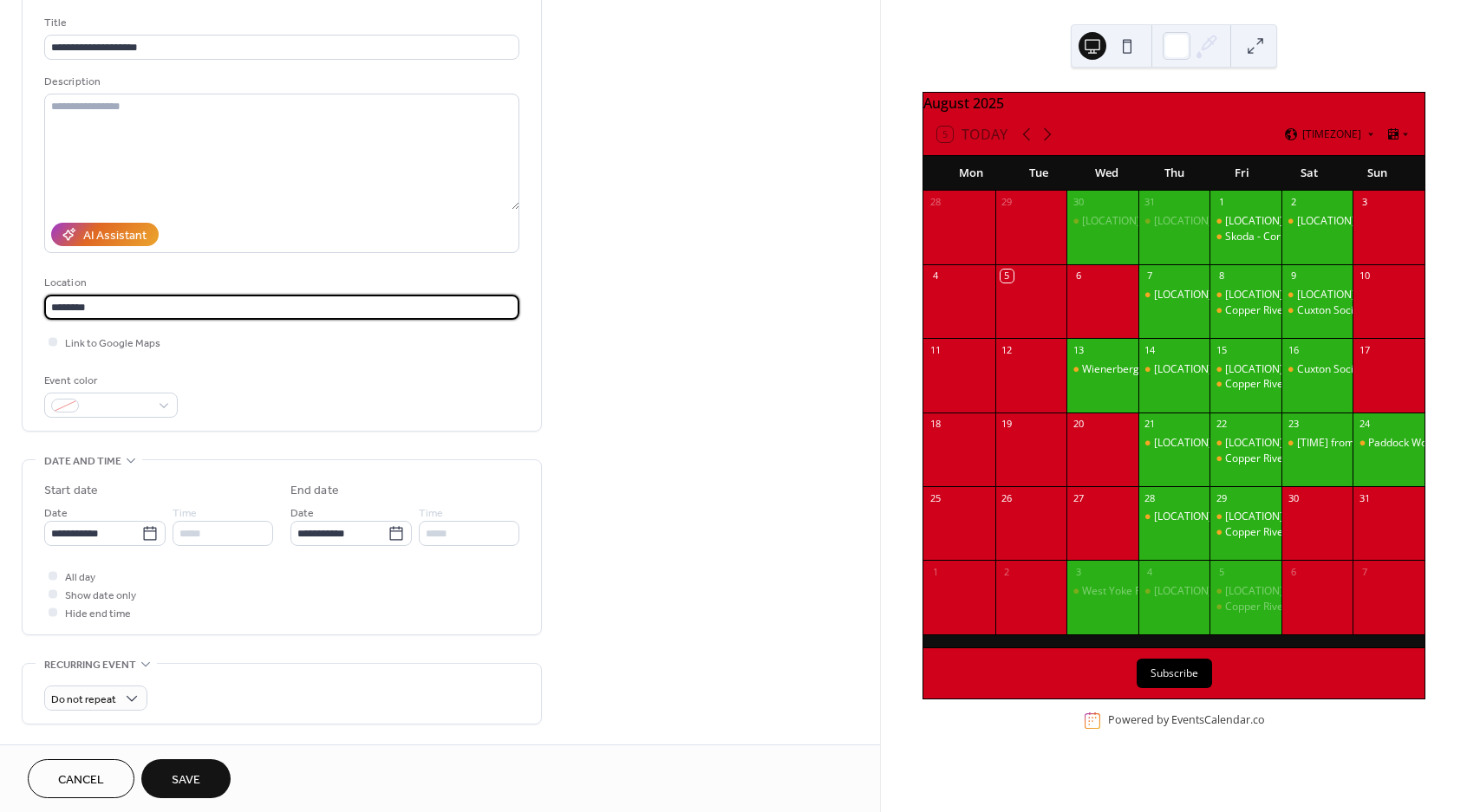 scroll, scrollTop: 107, scrollLeft: 0, axis: vertical 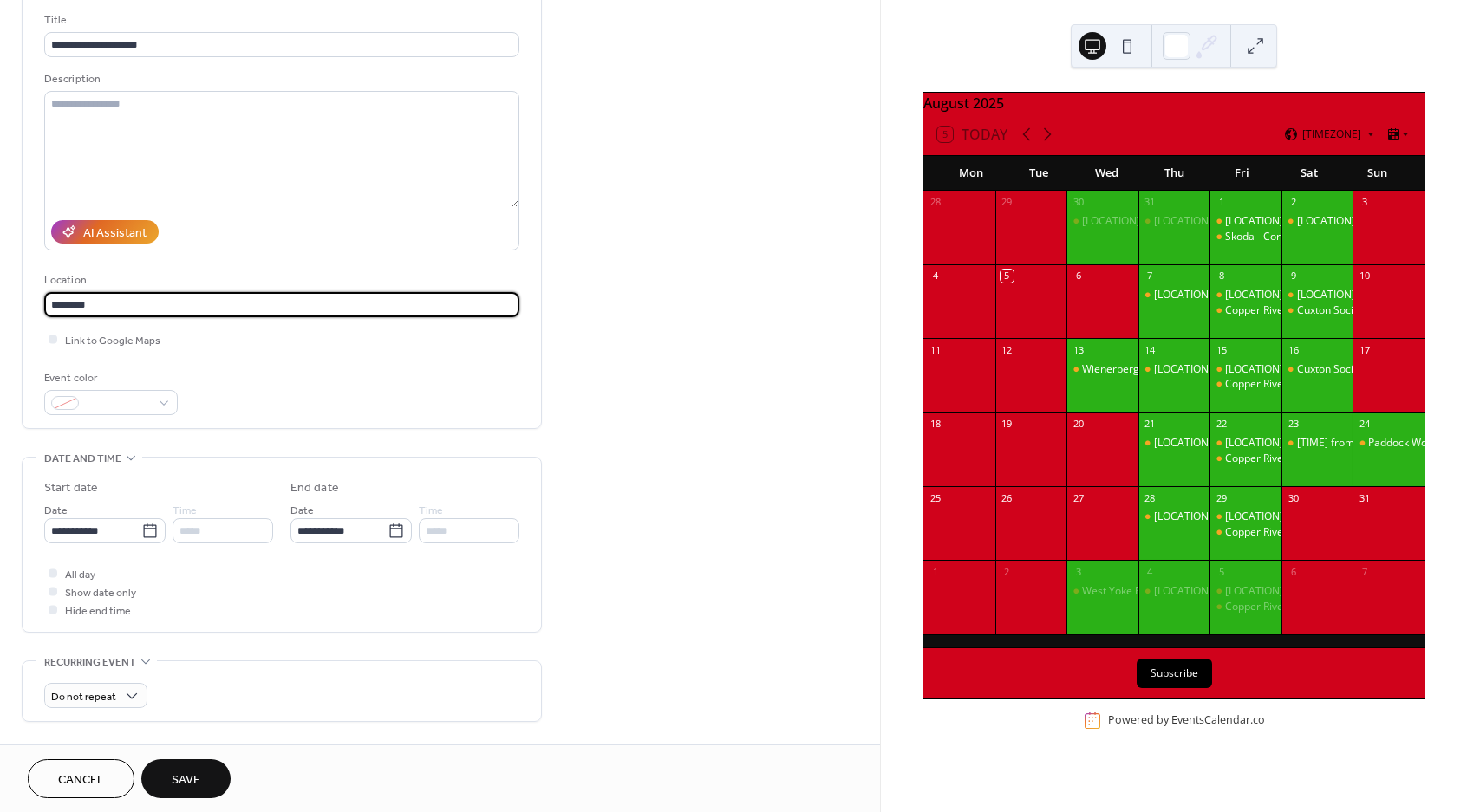 drag, startPoint x: 108, startPoint y: 303, endPoint x: -3, endPoint y: 281, distance: 113.1592 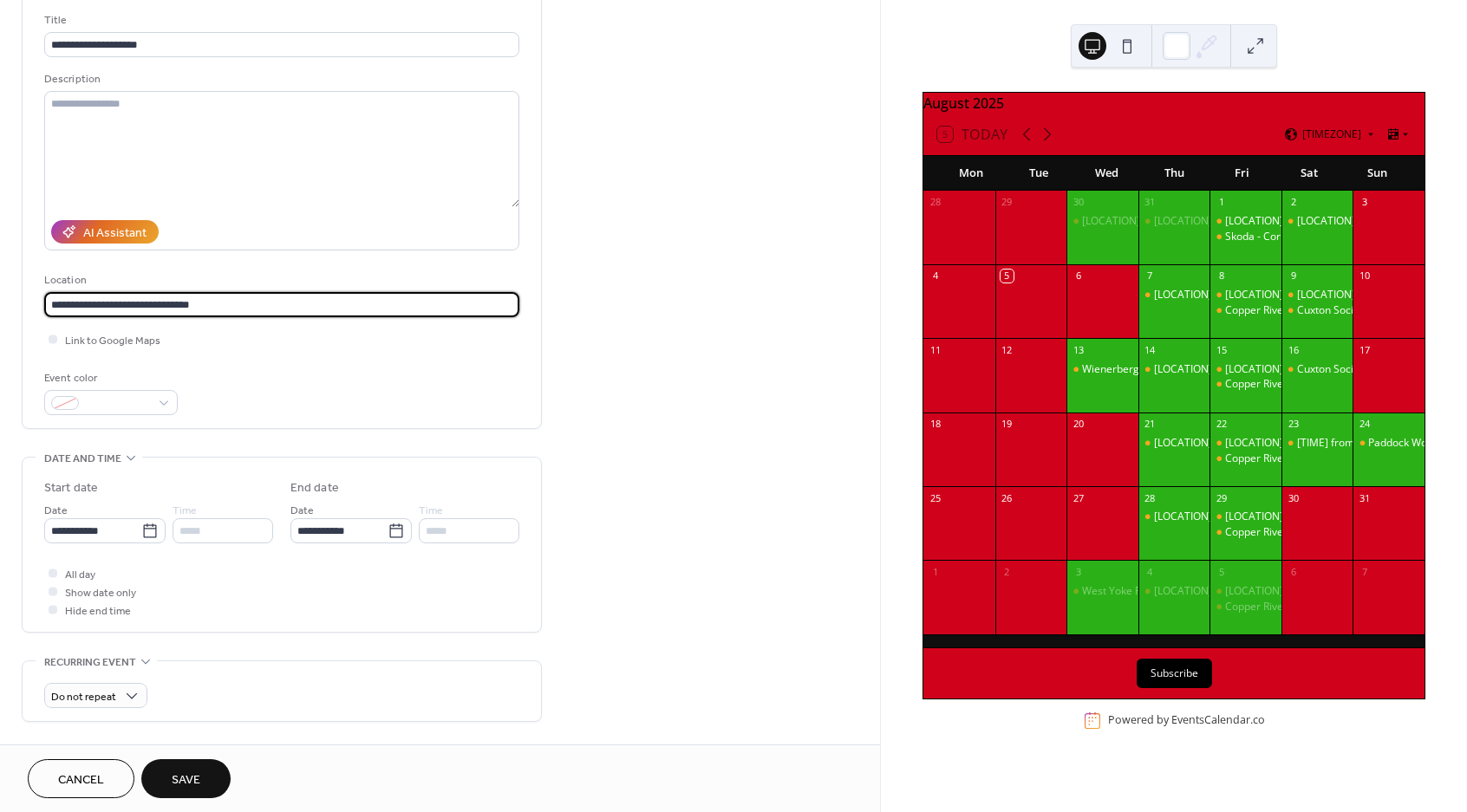 click on "**********" at bounding box center (282, 304) 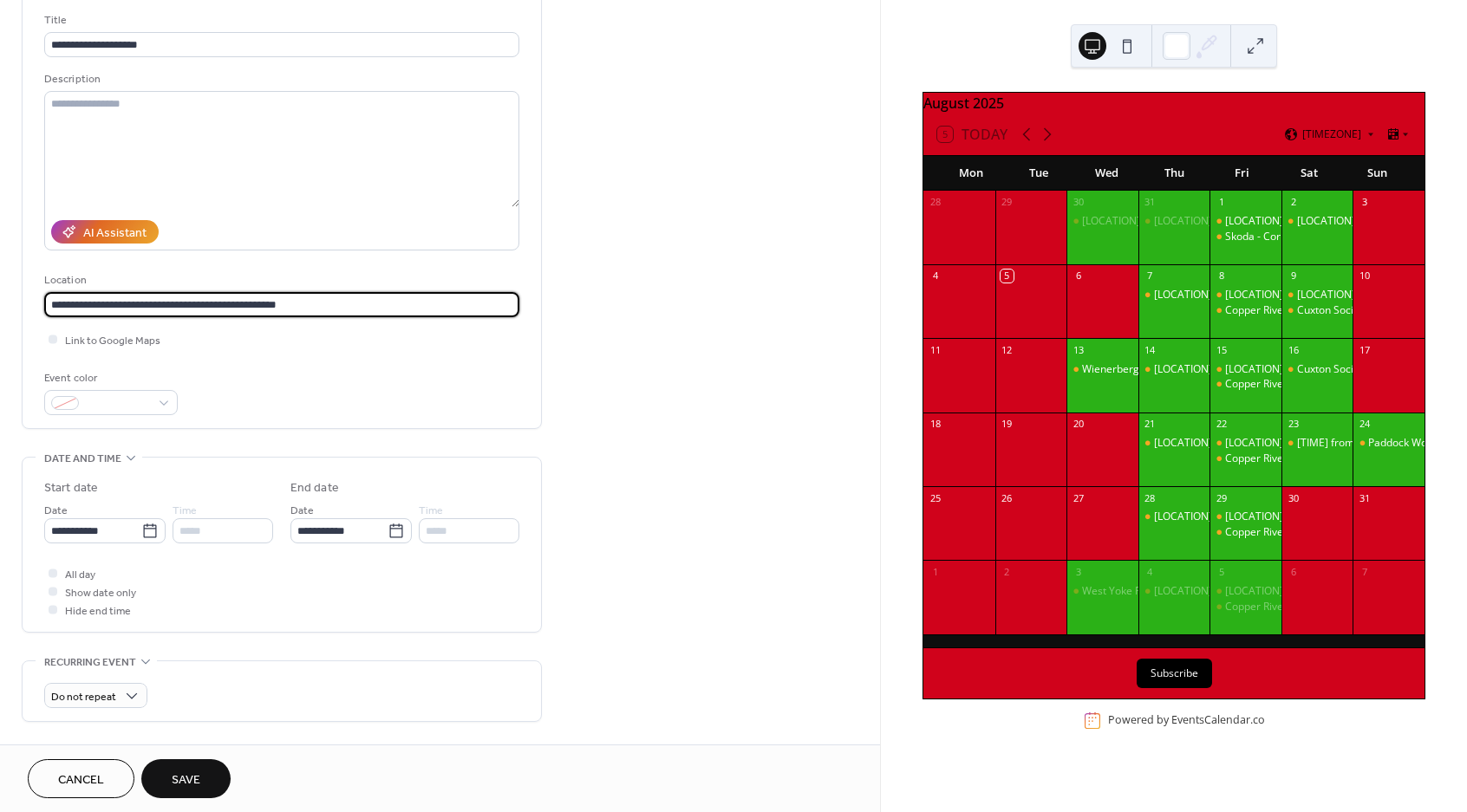 type on "**********" 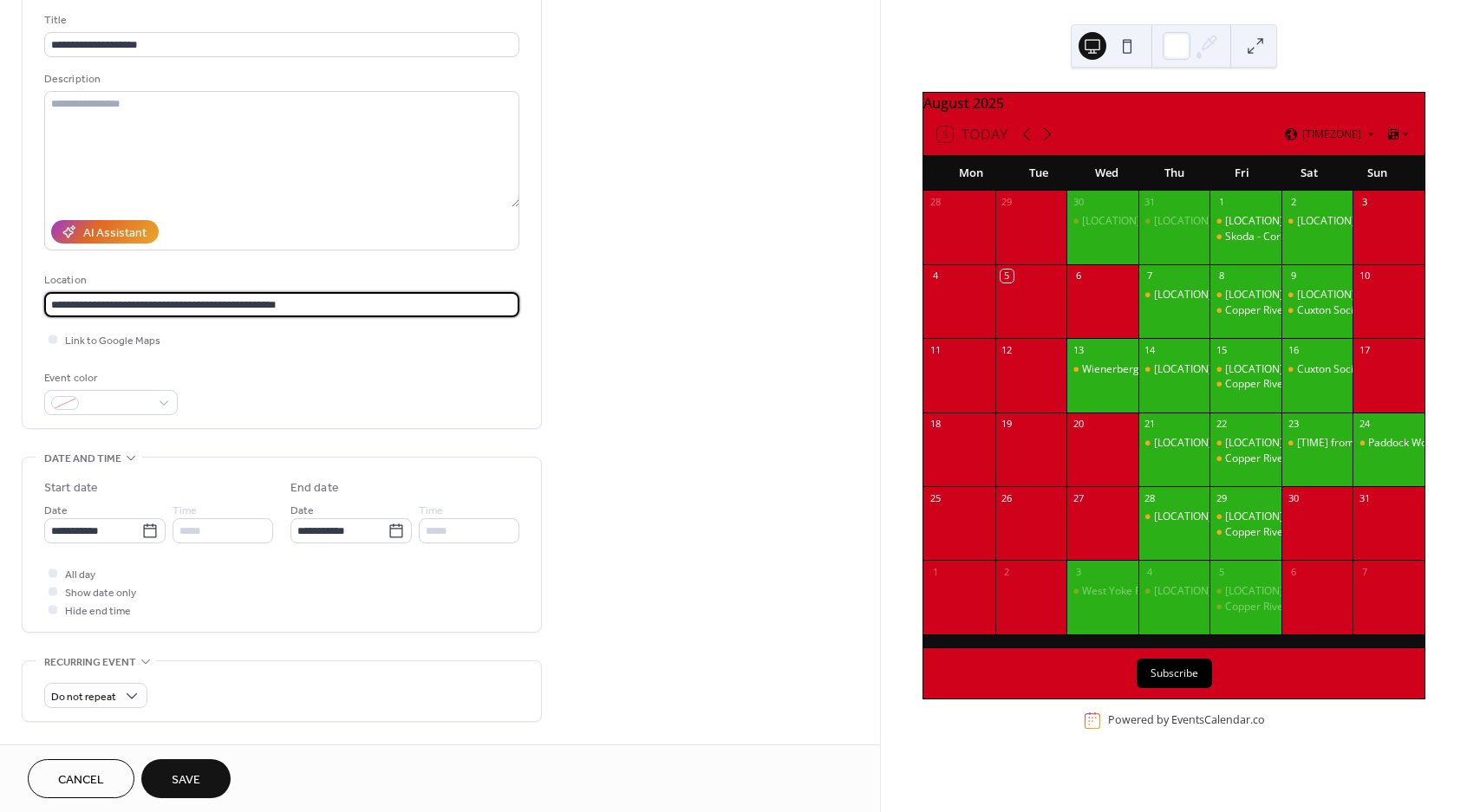 type 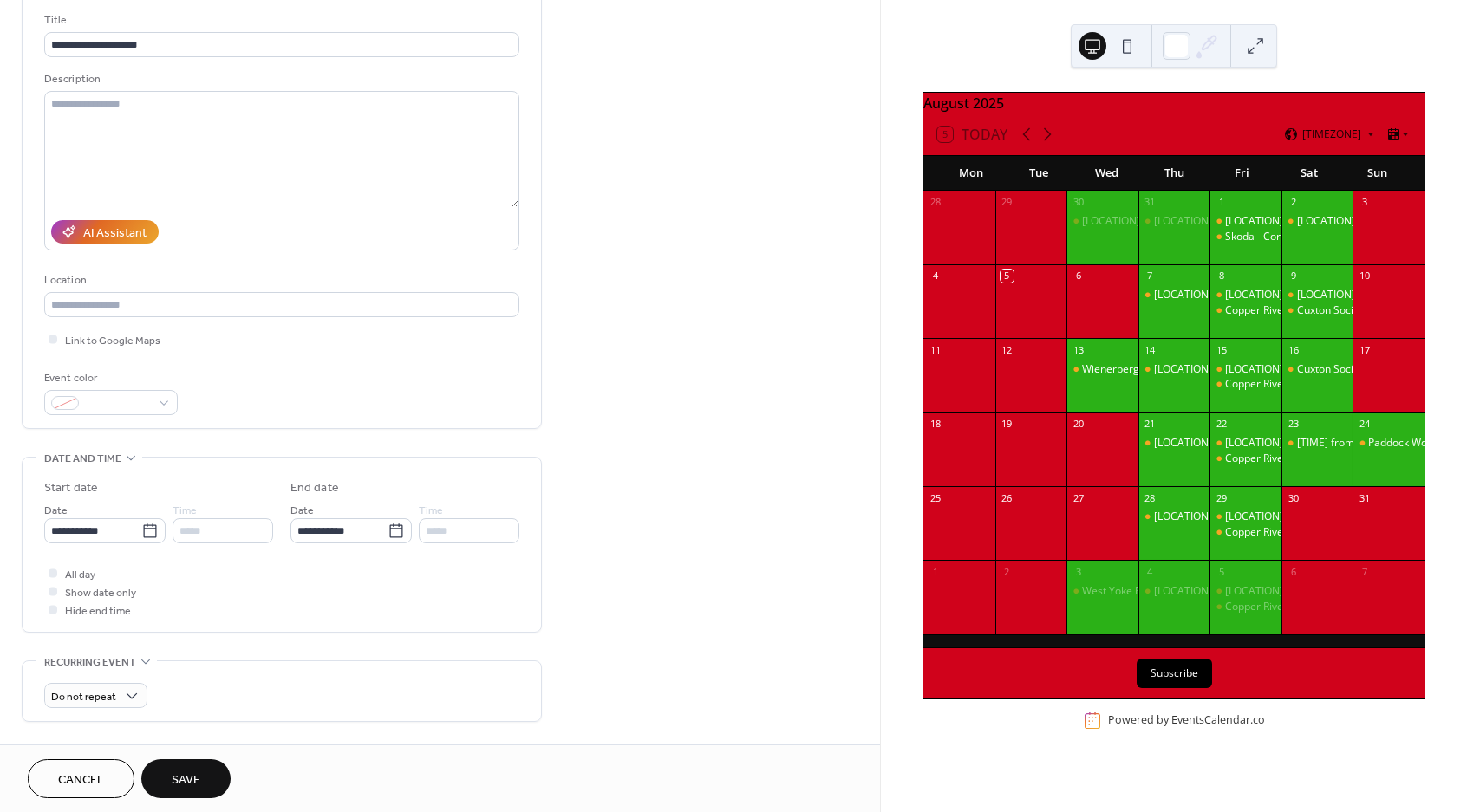 click on "Save" at bounding box center (186, 780) 